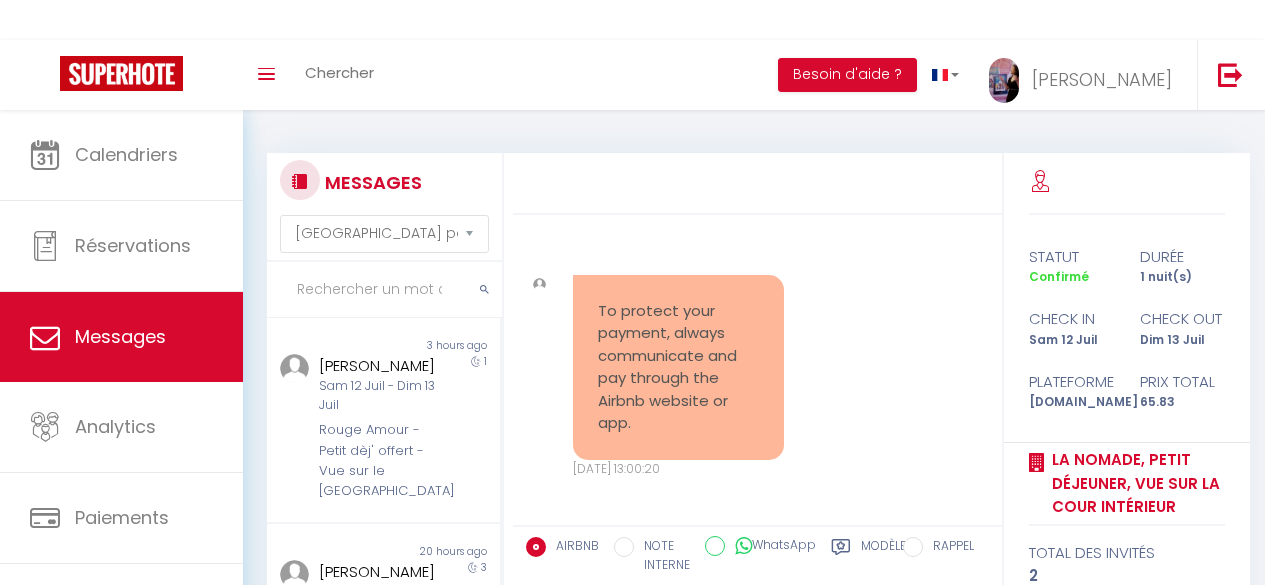 select on "message" 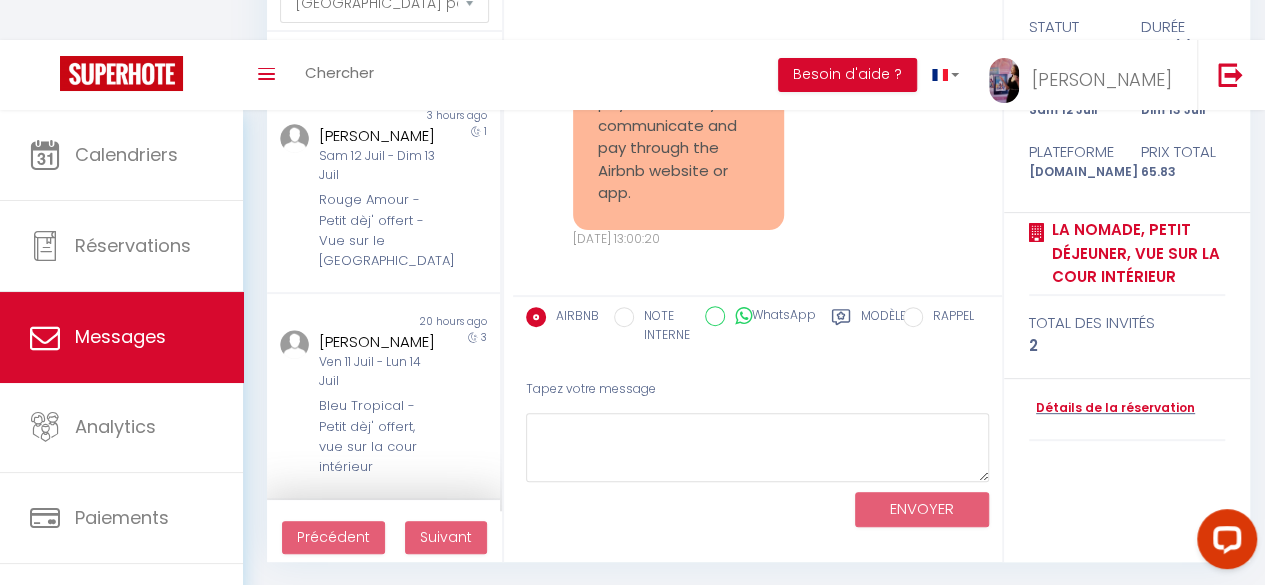 scroll, scrollTop: 0, scrollLeft: 0, axis: both 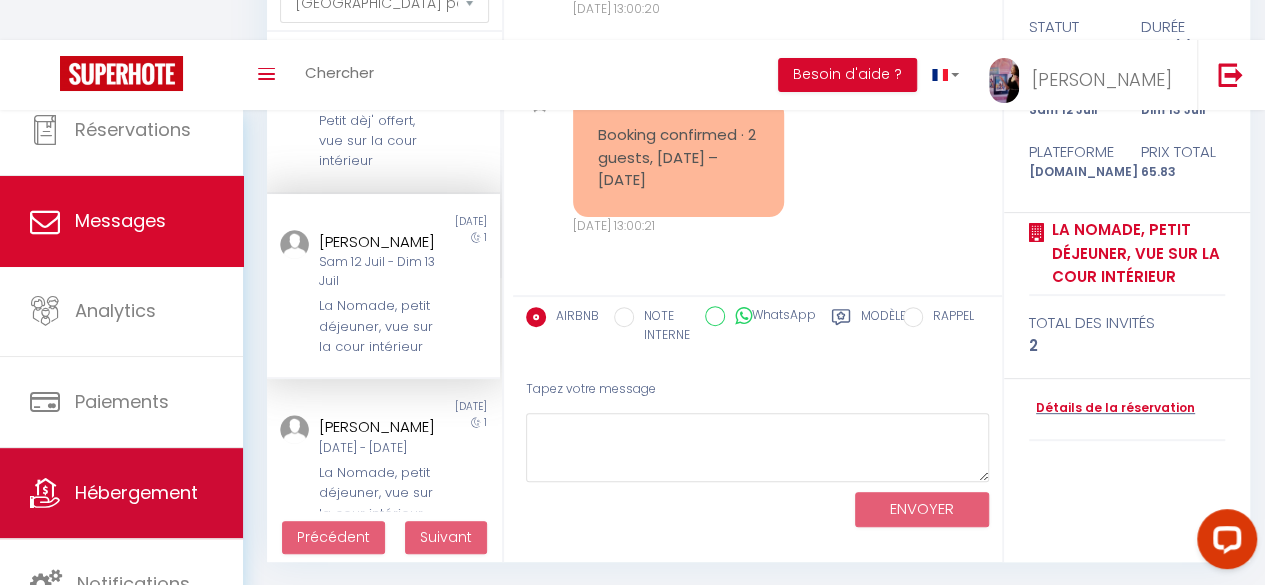click on "Hébergement" at bounding box center (121, 493) 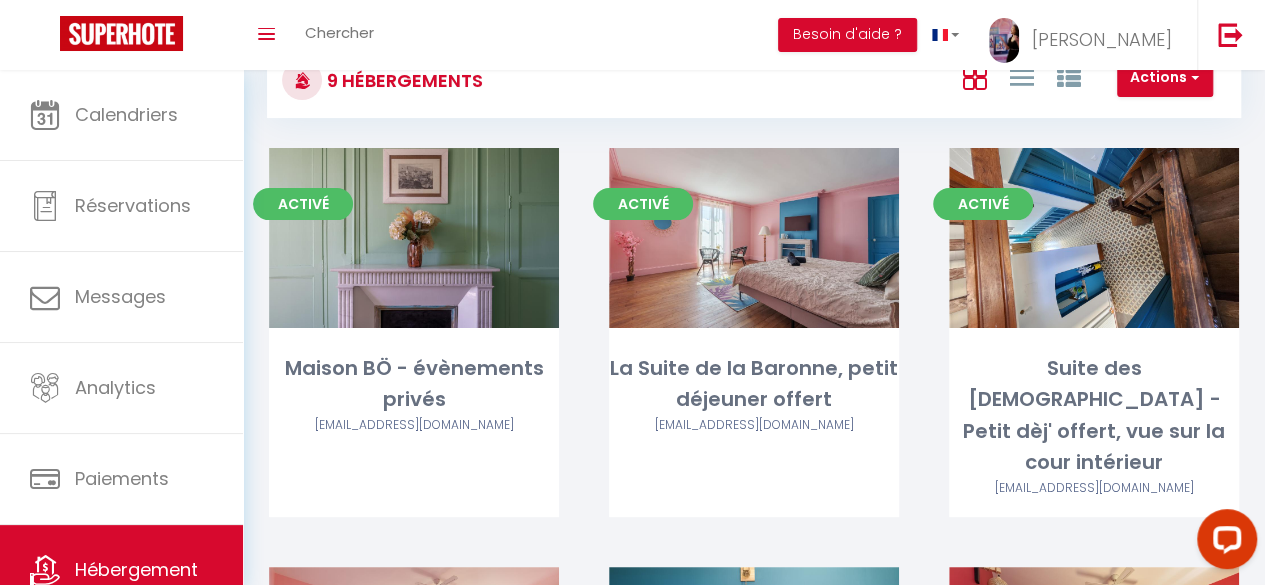 scroll, scrollTop: 230, scrollLeft: 0, axis: vertical 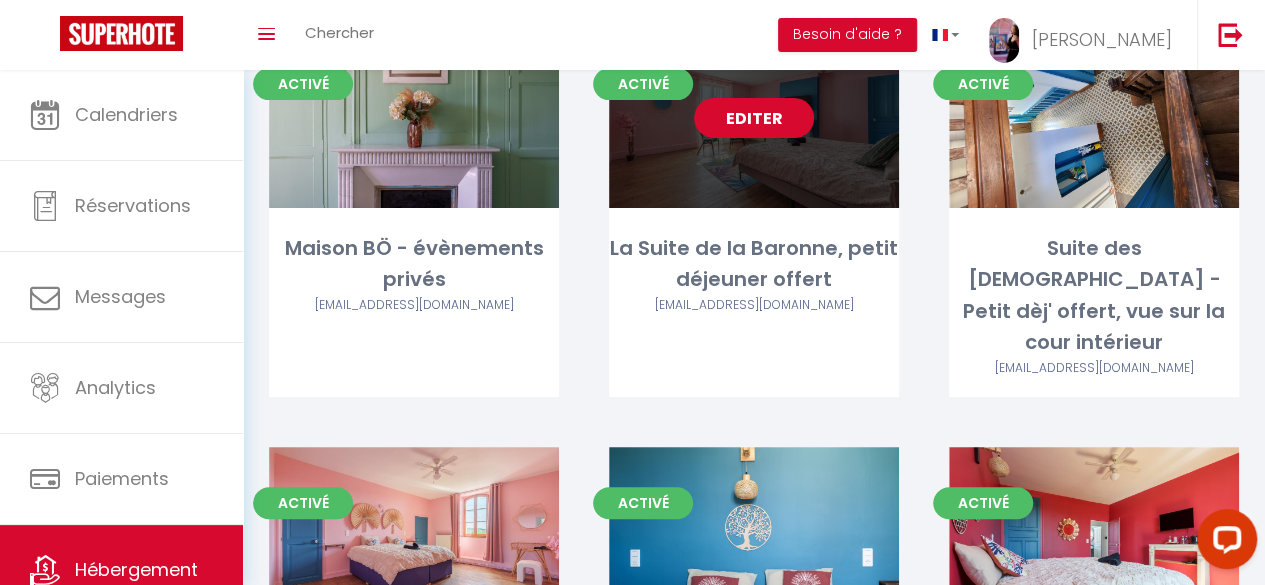 click on "Editer" at bounding box center [754, 118] 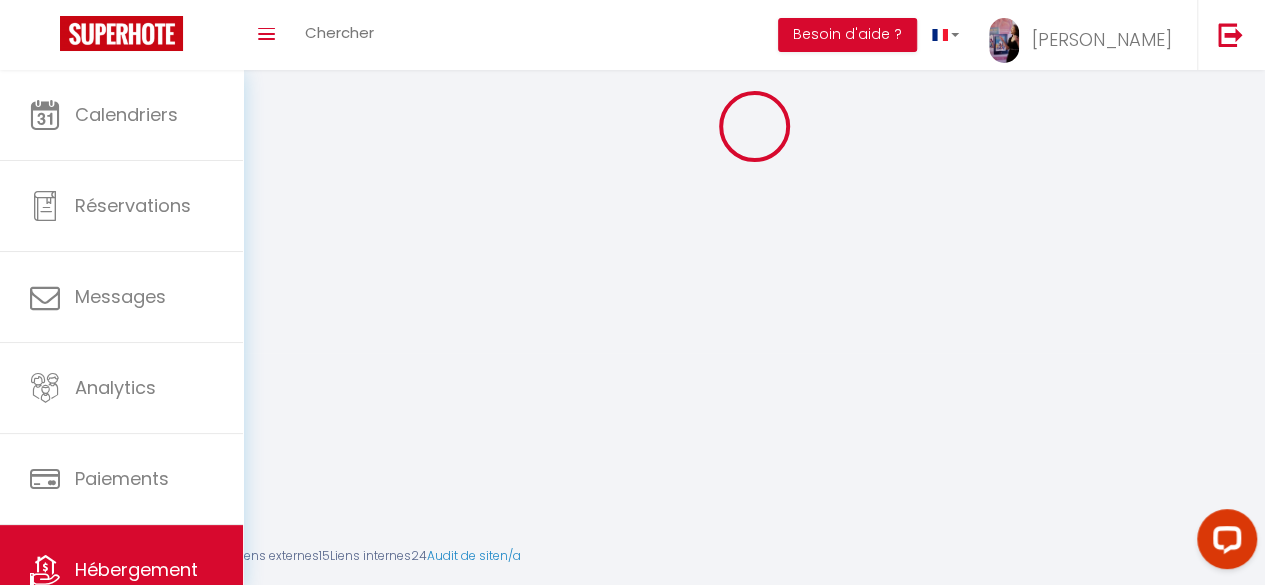 select 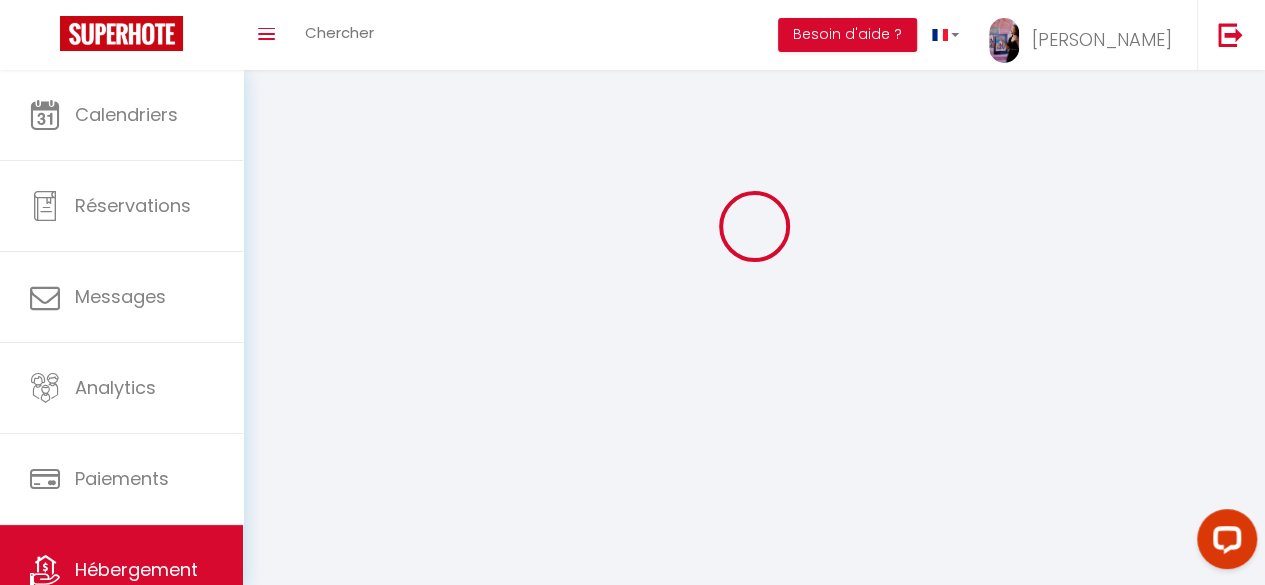 select 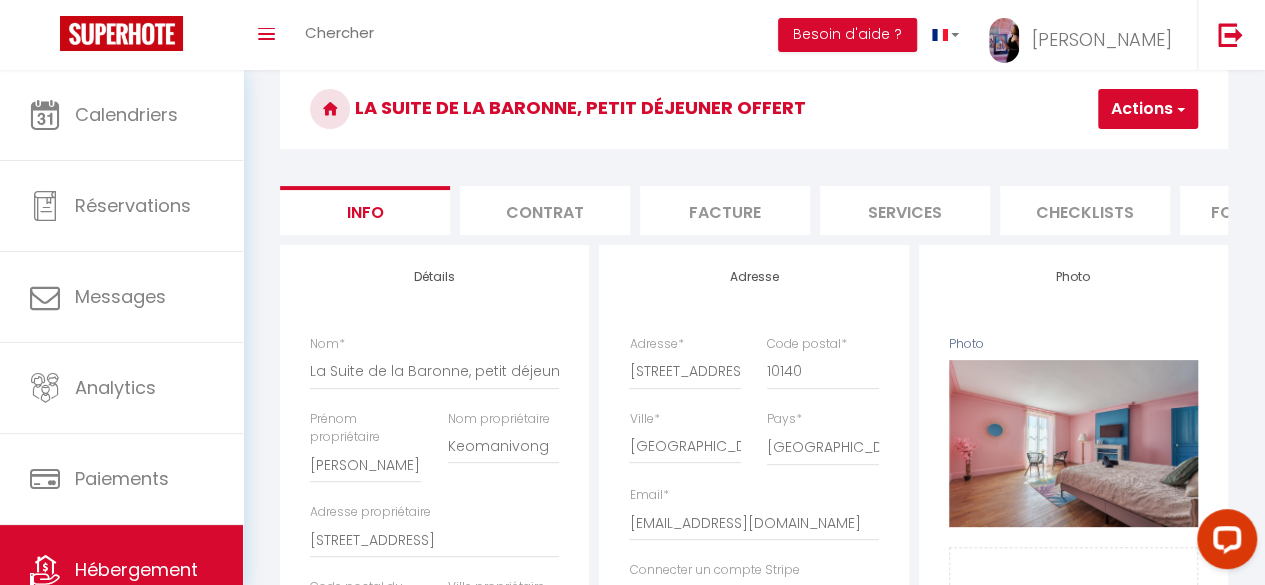 scroll, scrollTop: 113, scrollLeft: 0, axis: vertical 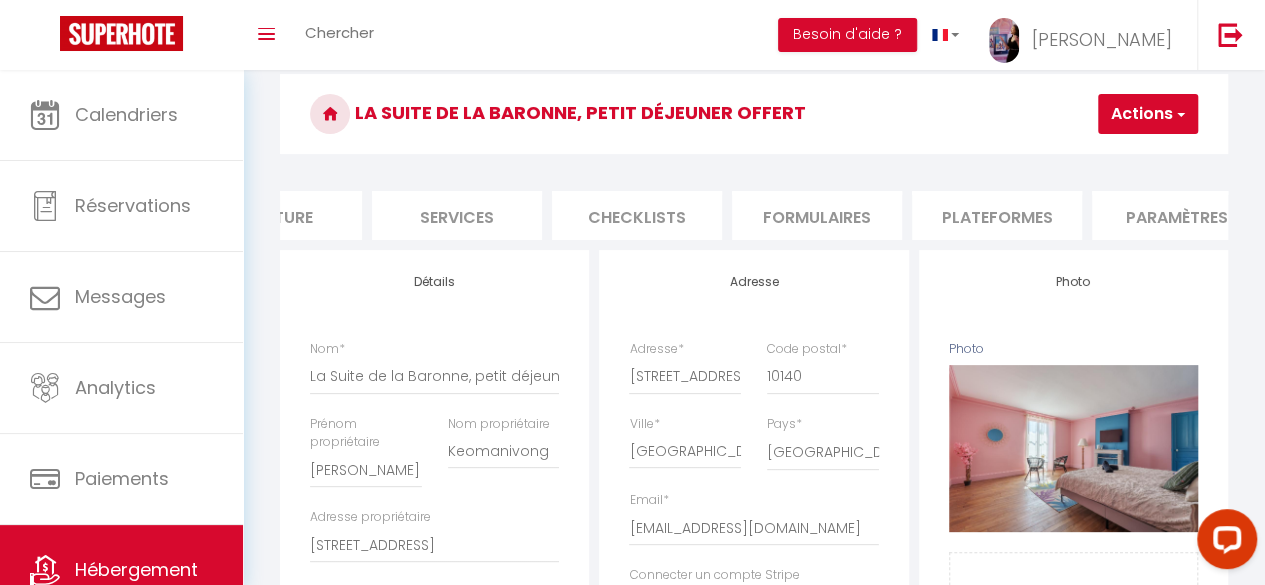 click on "Plateformes" at bounding box center [997, 215] 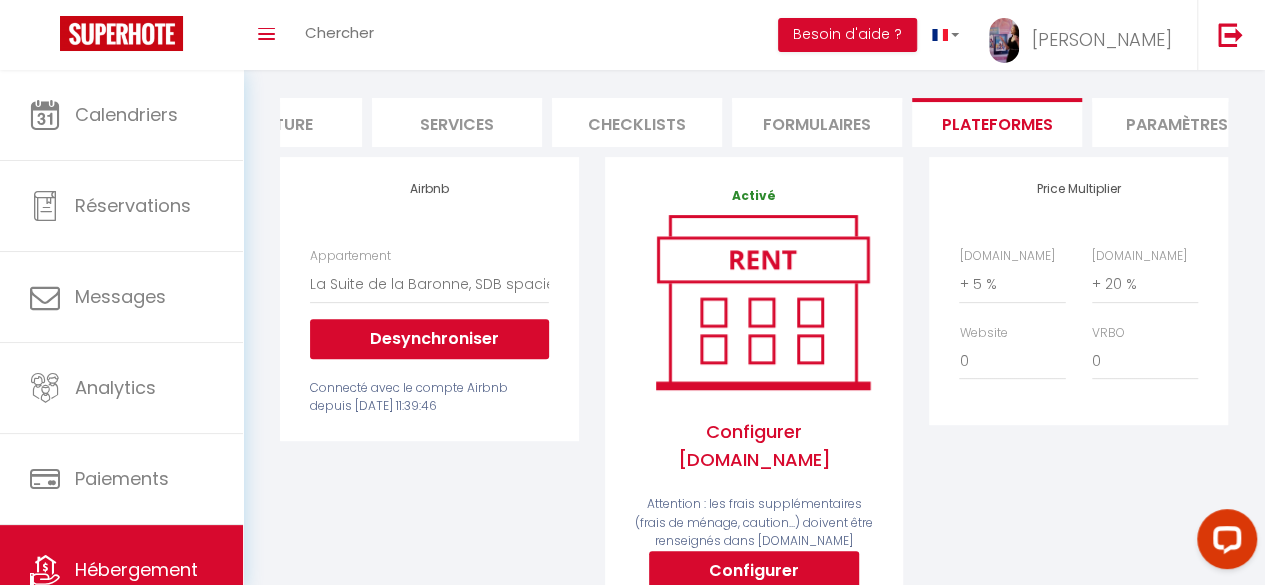 scroll, scrollTop: 208, scrollLeft: 0, axis: vertical 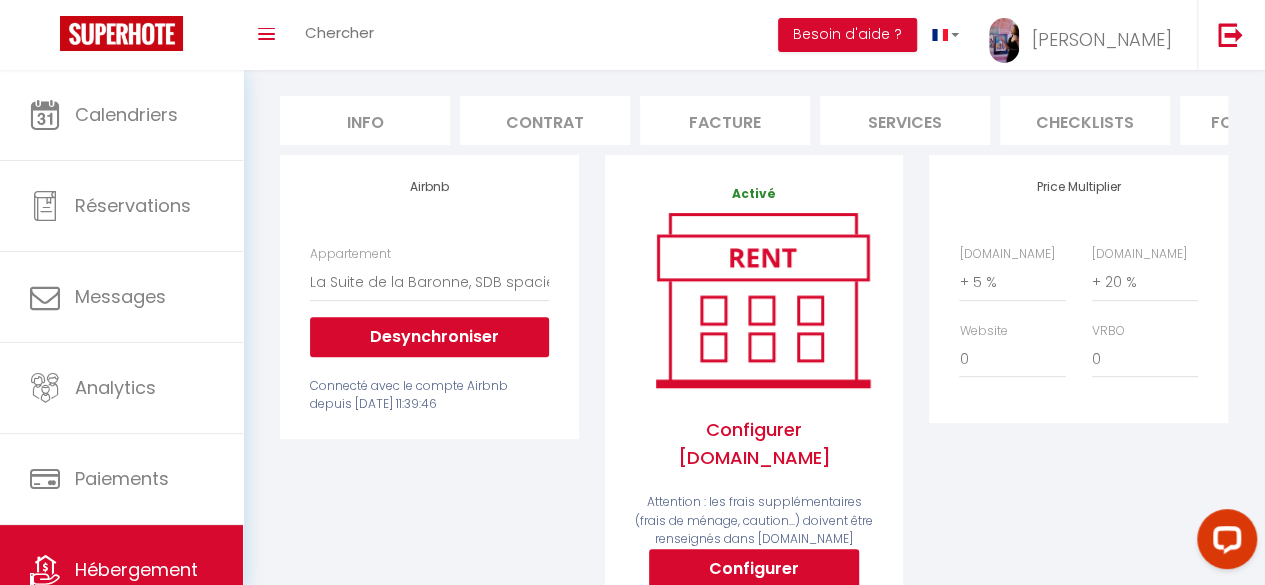 click on "Info" at bounding box center [365, 120] 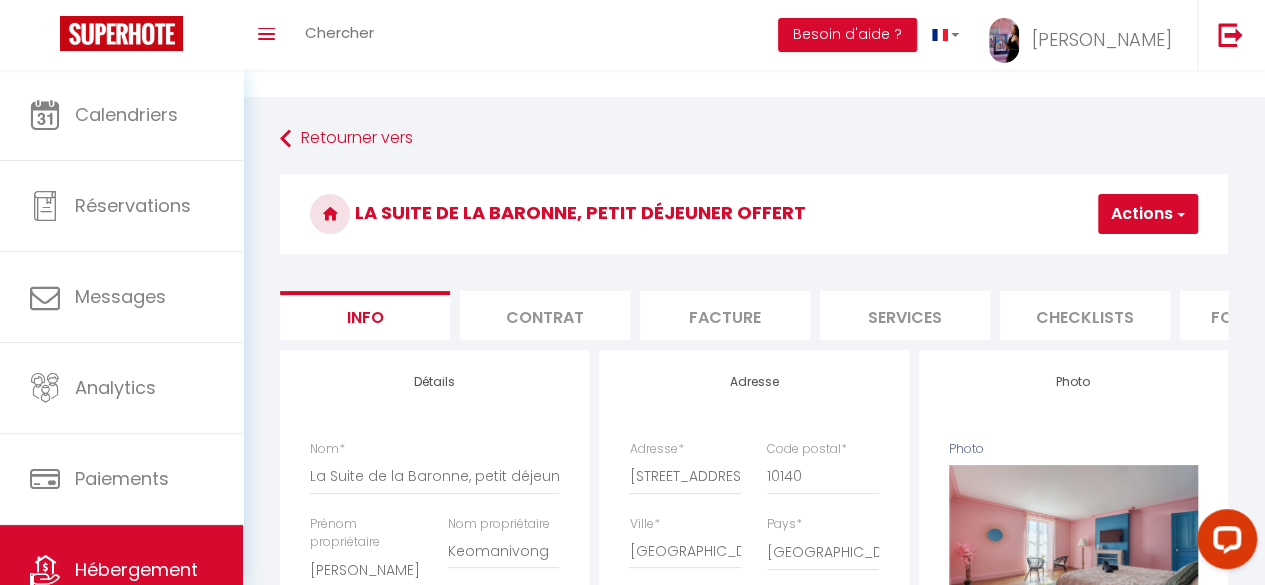 scroll, scrollTop: 0, scrollLeft: 0, axis: both 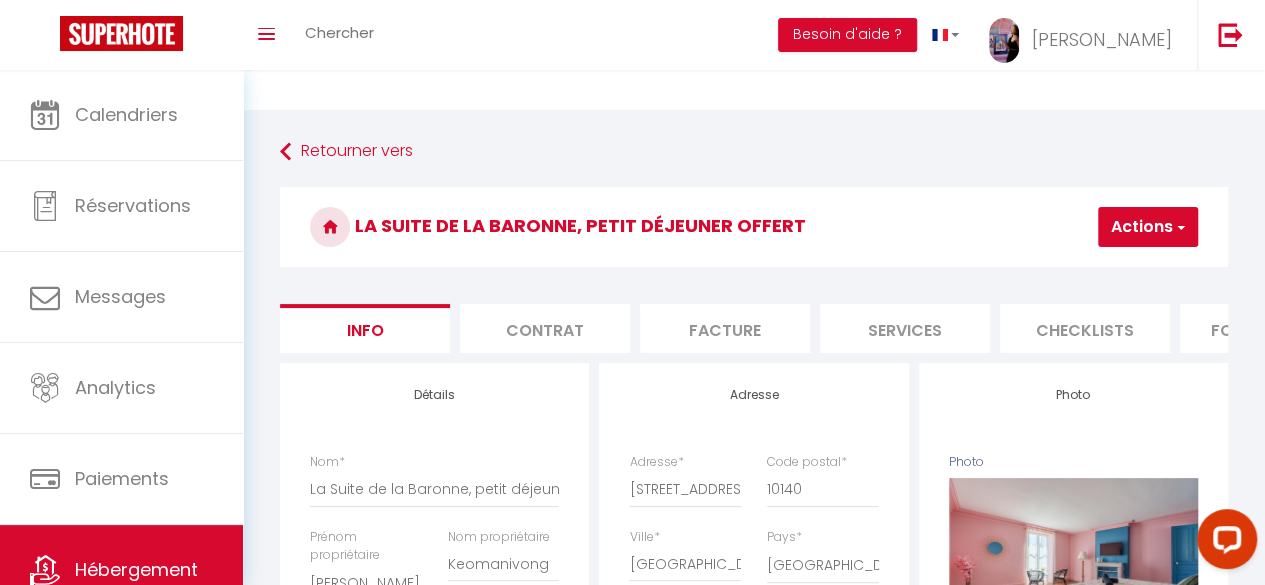 click on "Contrat" at bounding box center (545, 328) 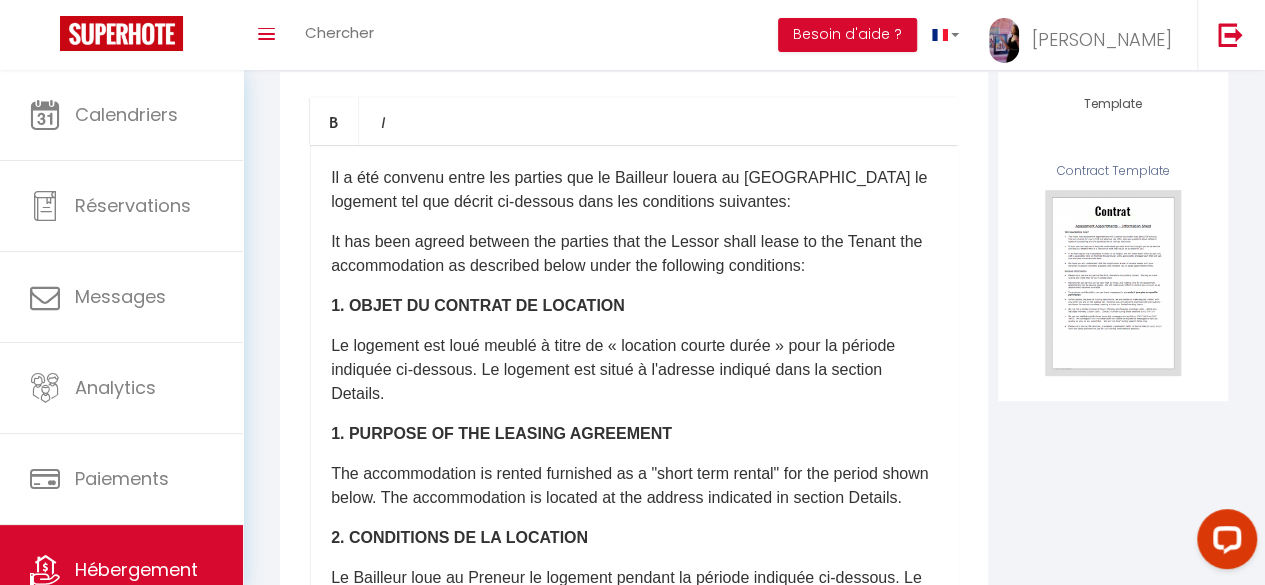 scroll, scrollTop: 292, scrollLeft: 0, axis: vertical 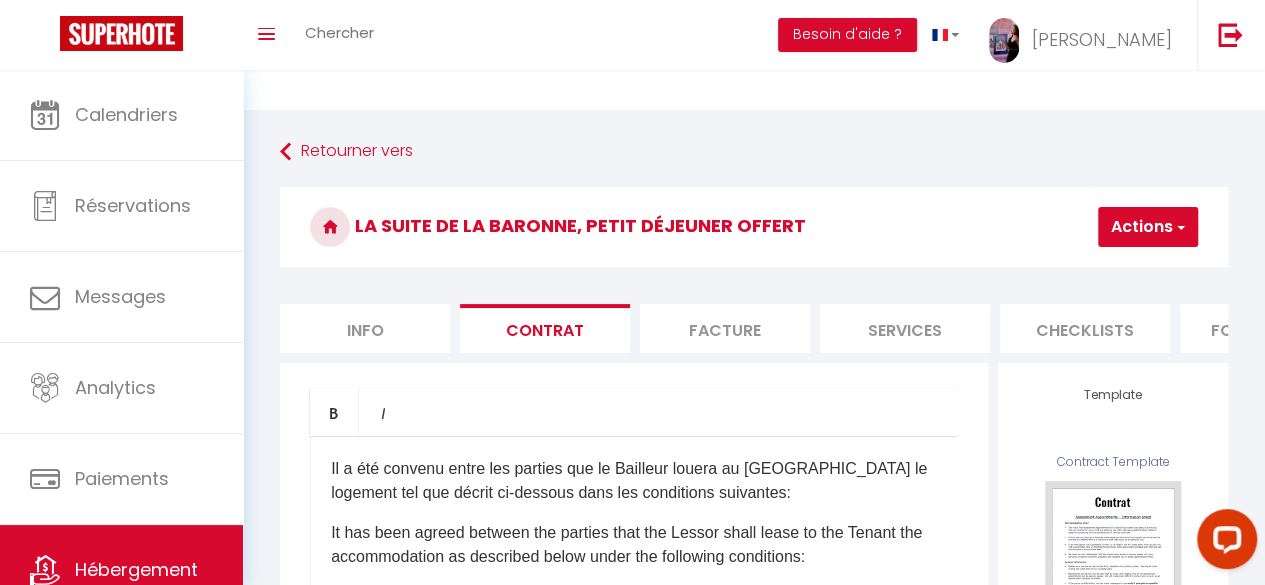 click on "Facture" at bounding box center [725, 328] 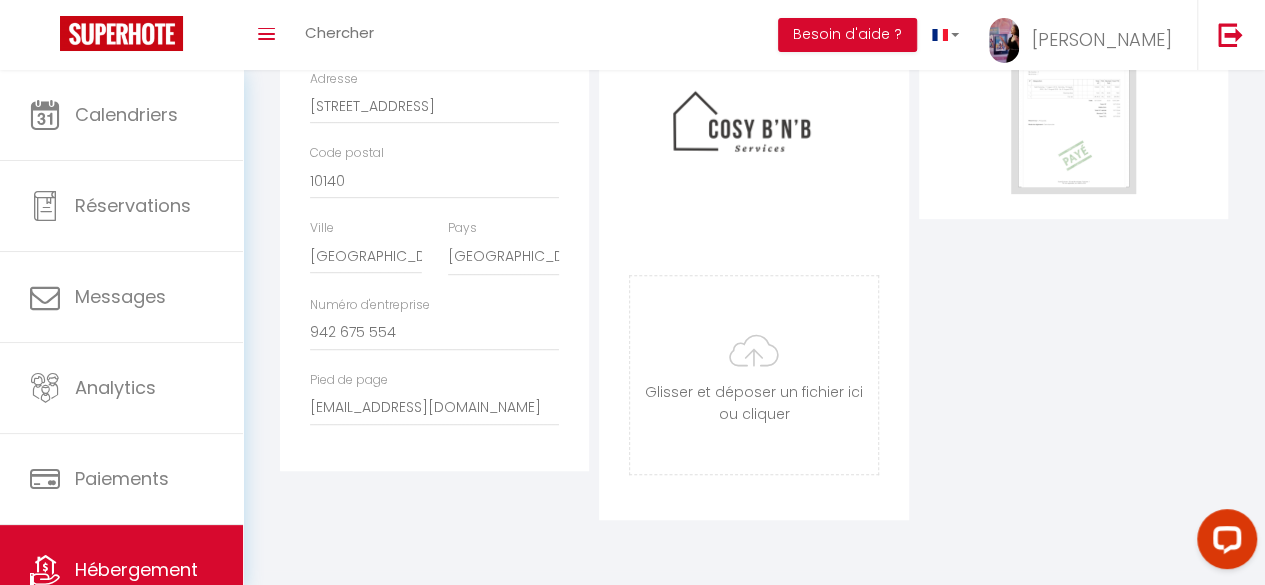 scroll, scrollTop: 0, scrollLeft: 0, axis: both 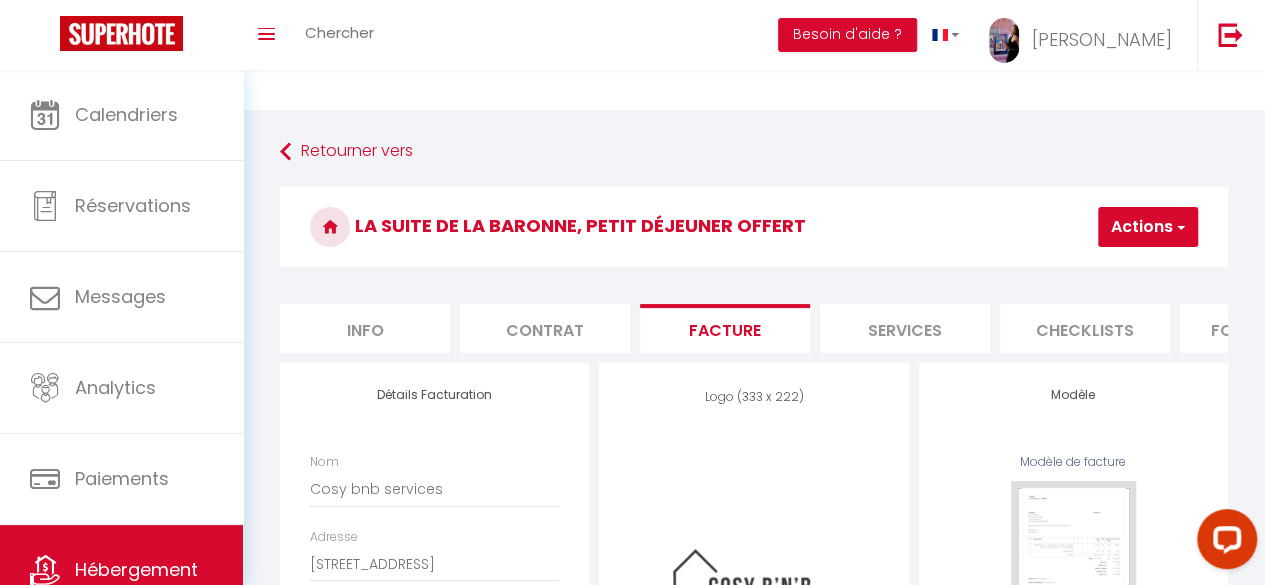 click on "Services" at bounding box center (905, 328) 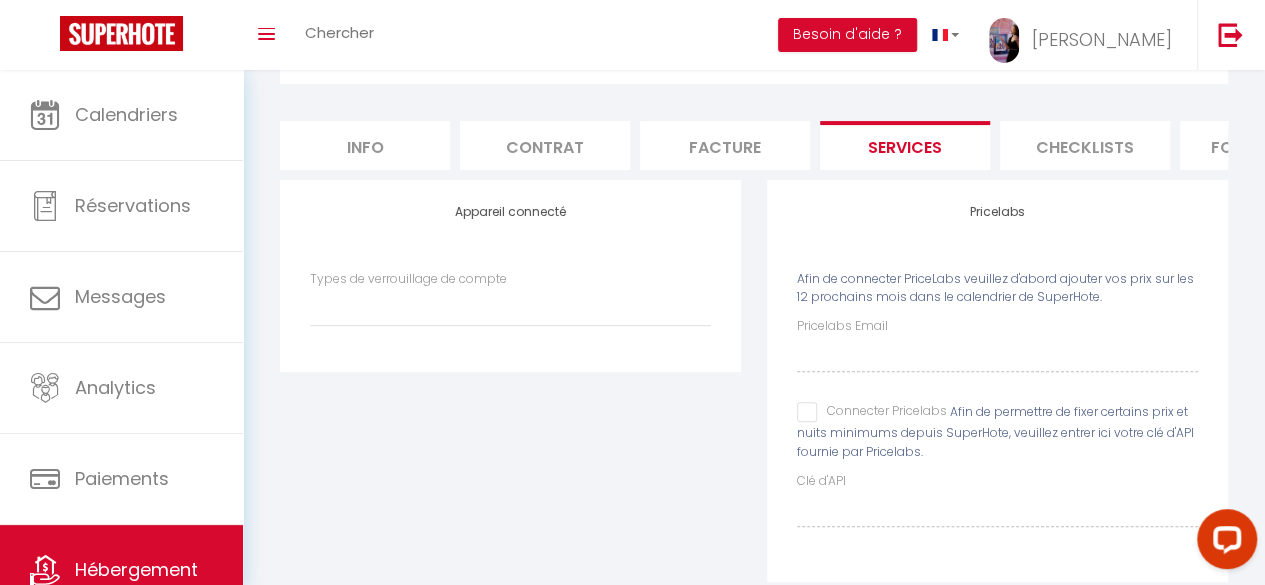 scroll, scrollTop: 184, scrollLeft: 0, axis: vertical 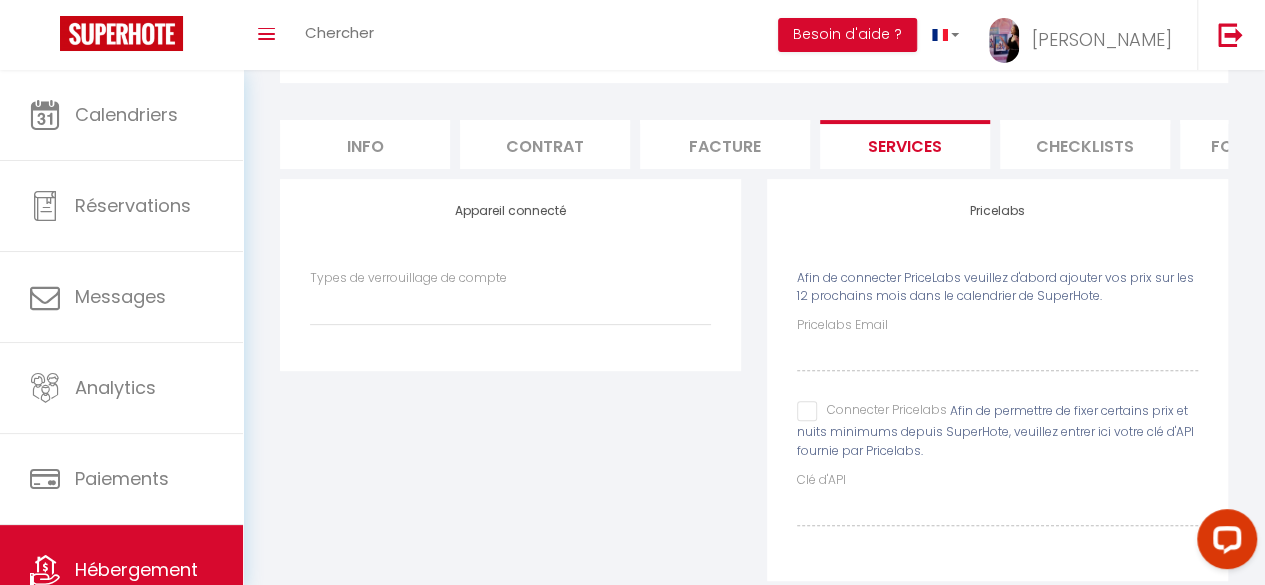 click on "Checklists" at bounding box center [1085, 144] 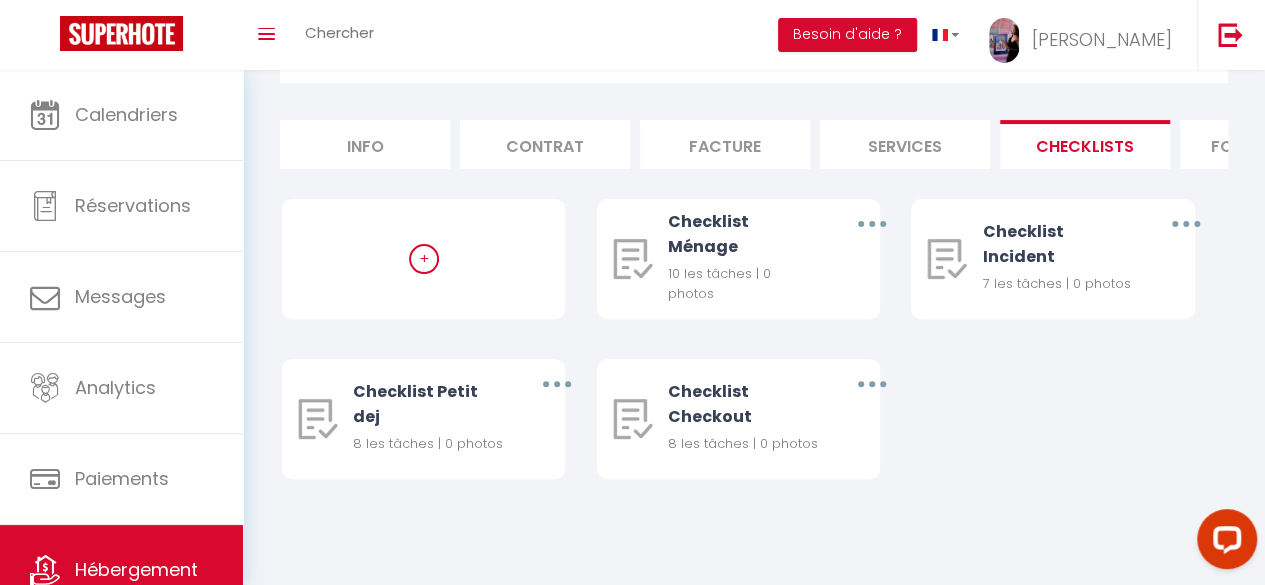 scroll, scrollTop: 183, scrollLeft: 0, axis: vertical 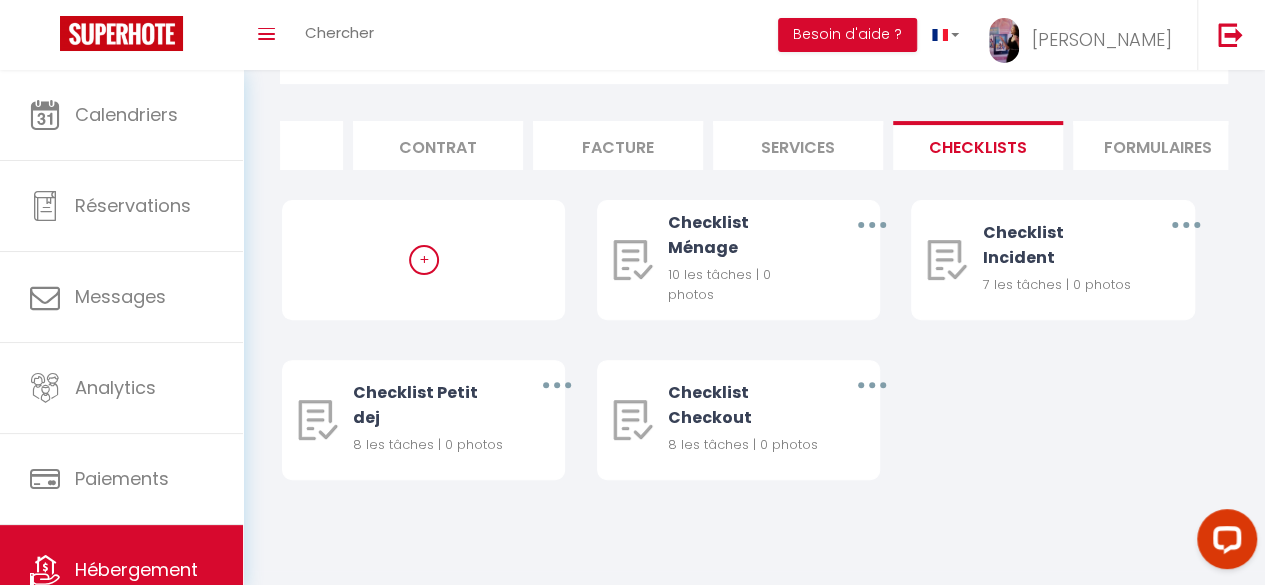 click on "Formulaires" at bounding box center [1158, 145] 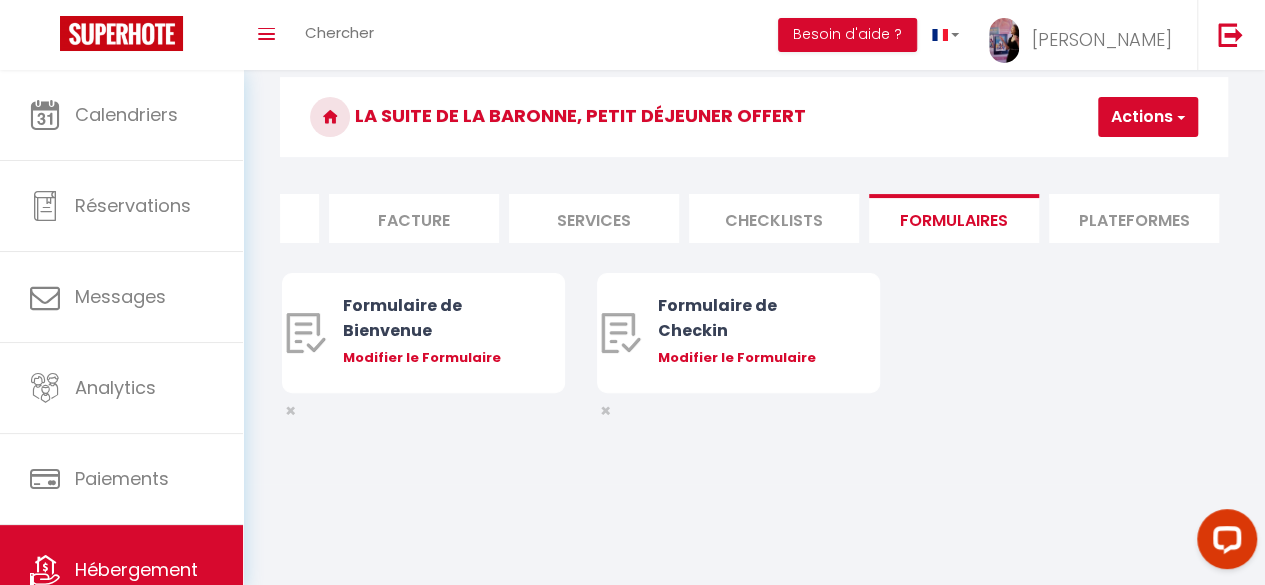 scroll, scrollTop: 0, scrollLeft: 315, axis: horizontal 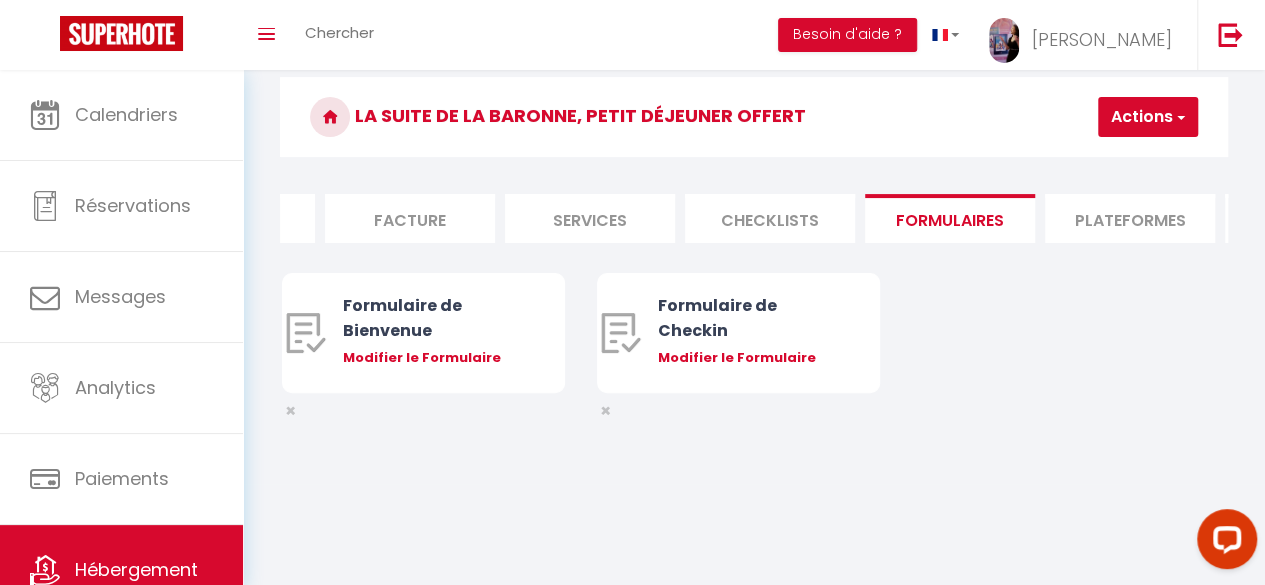 click on "Plateformes" at bounding box center [1130, 218] 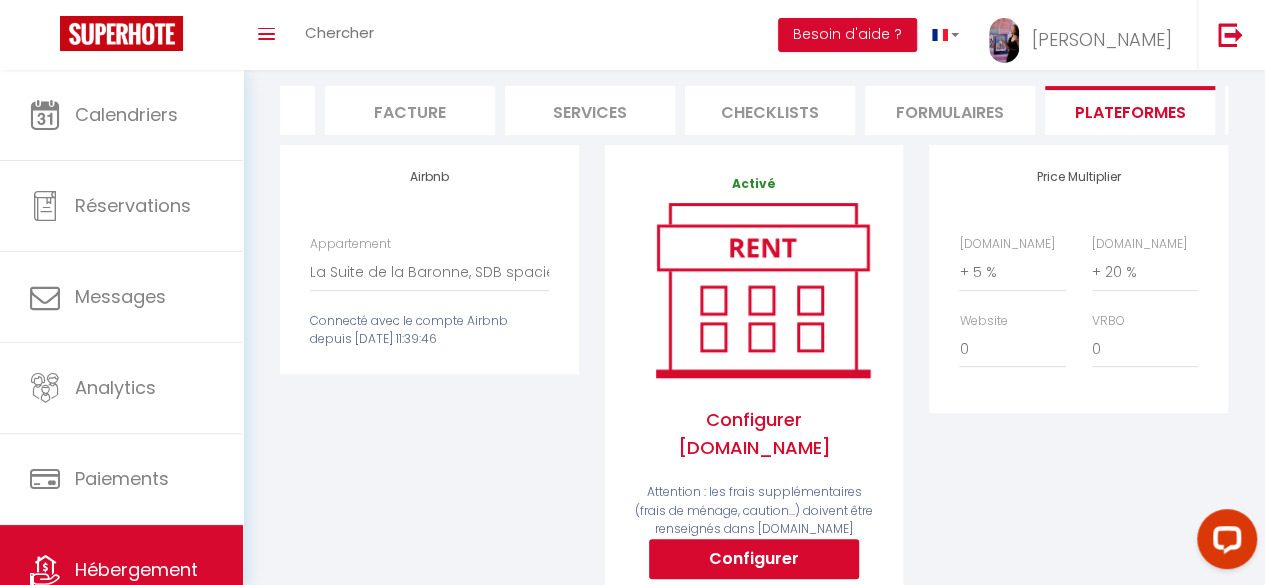 scroll, scrollTop: 0, scrollLeft: 0, axis: both 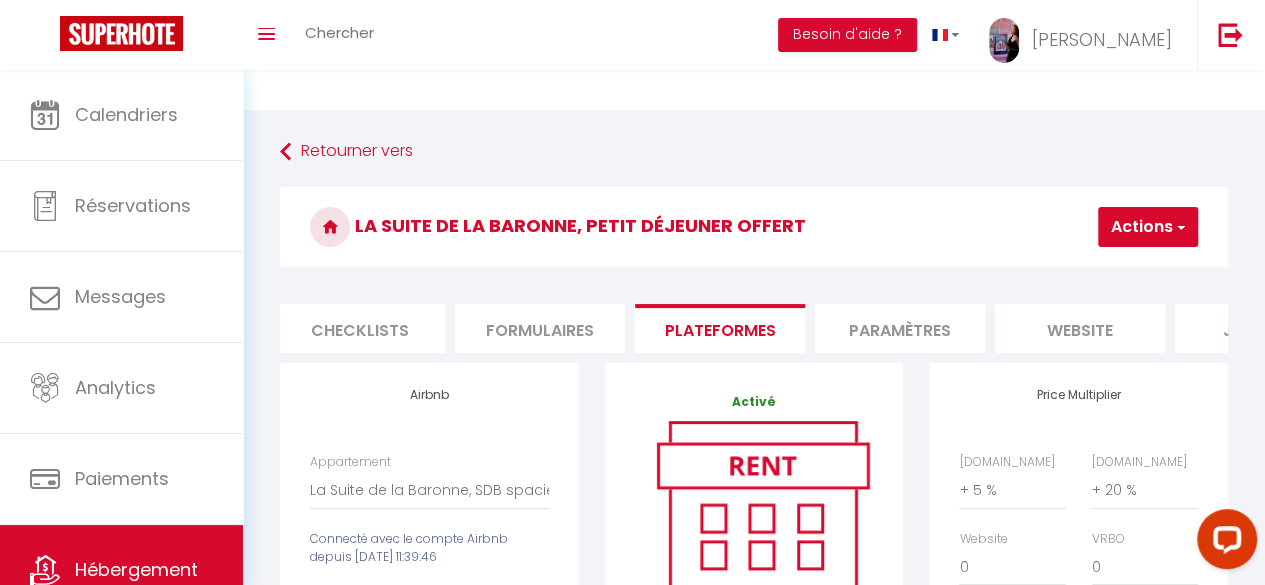 click on "website" at bounding box center (1080, 328) 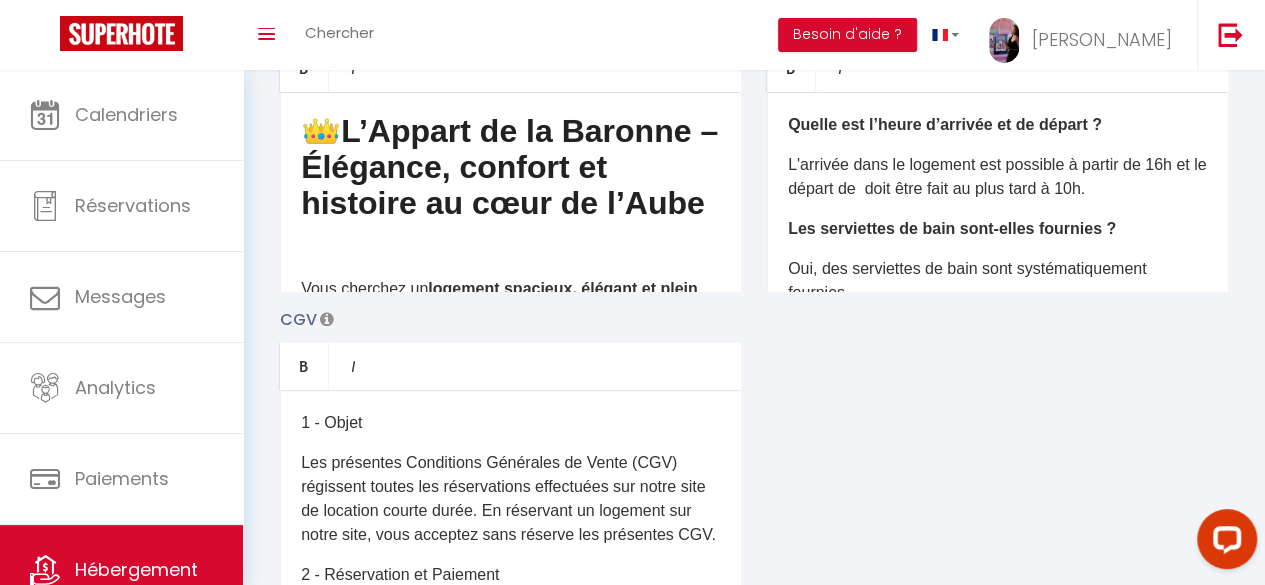 scroll, scrollTop: 450, scrollLeft: 0, axis: vertical 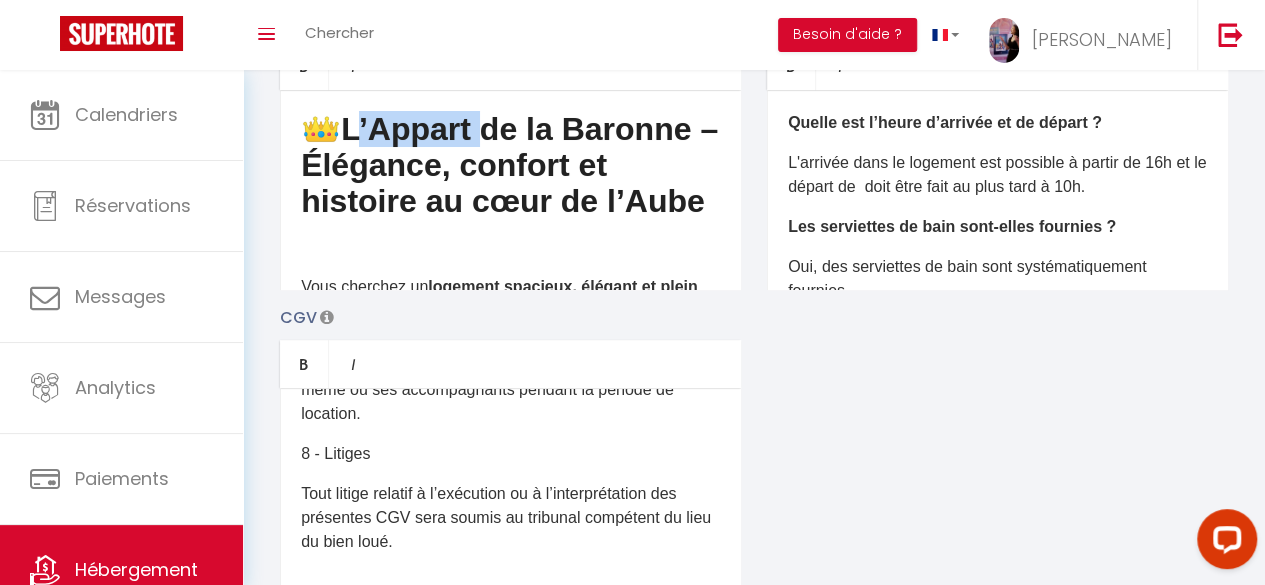 drag, startPoint x: 492, startPoint y: 143, endPoint x: 368, endPoint y: 138, distance: 124.10077 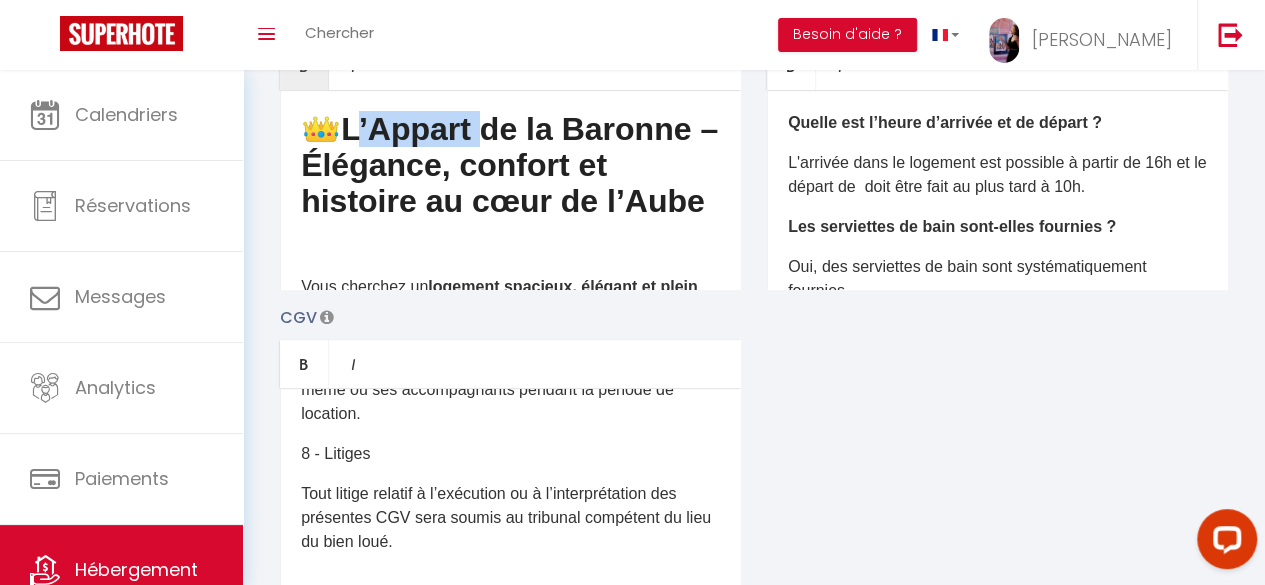 type 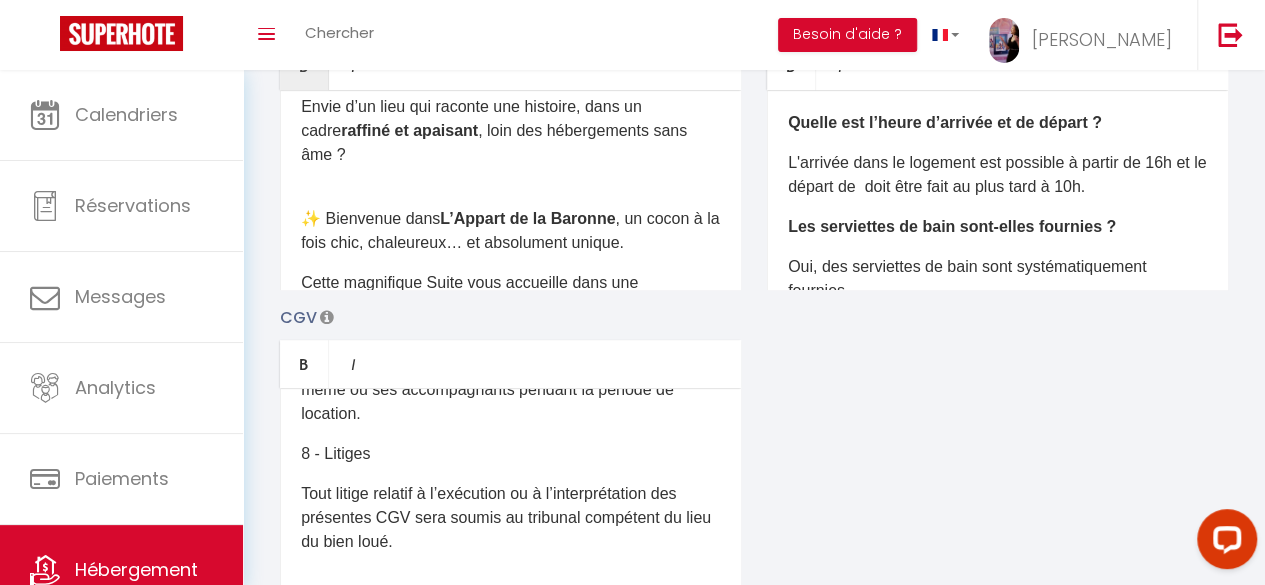 scroll, scrollTop: 229, scrollLeft: 0, axis: vertical 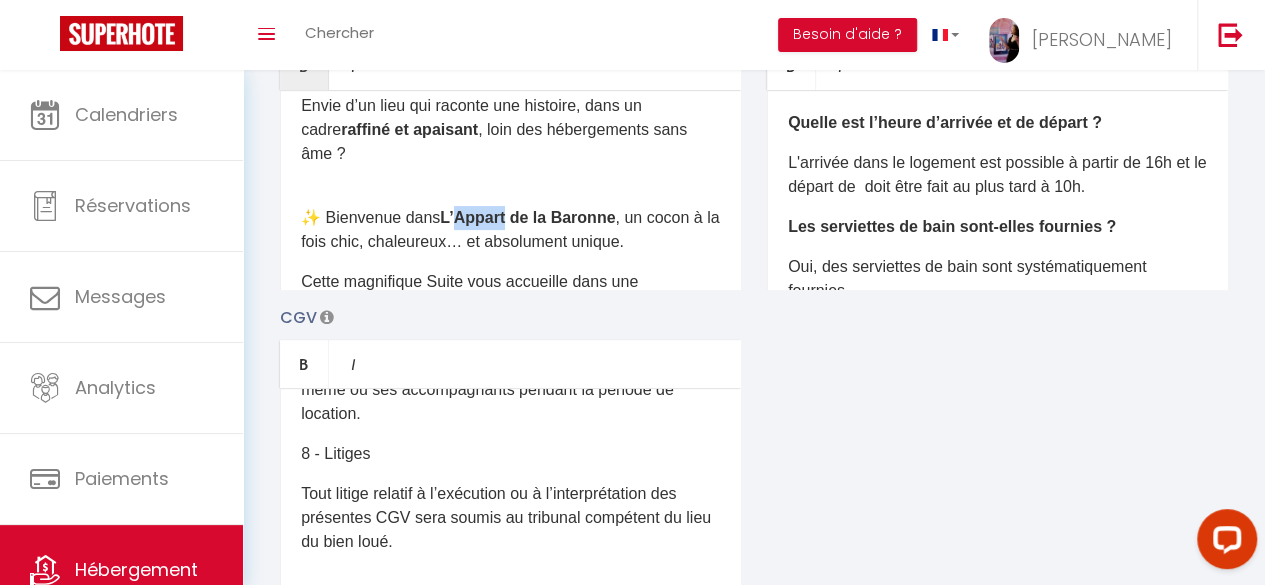 drag, startPoint x: 508, startPoint y: 209, endPoint x: 455, endPoint y: 209, distance: 53 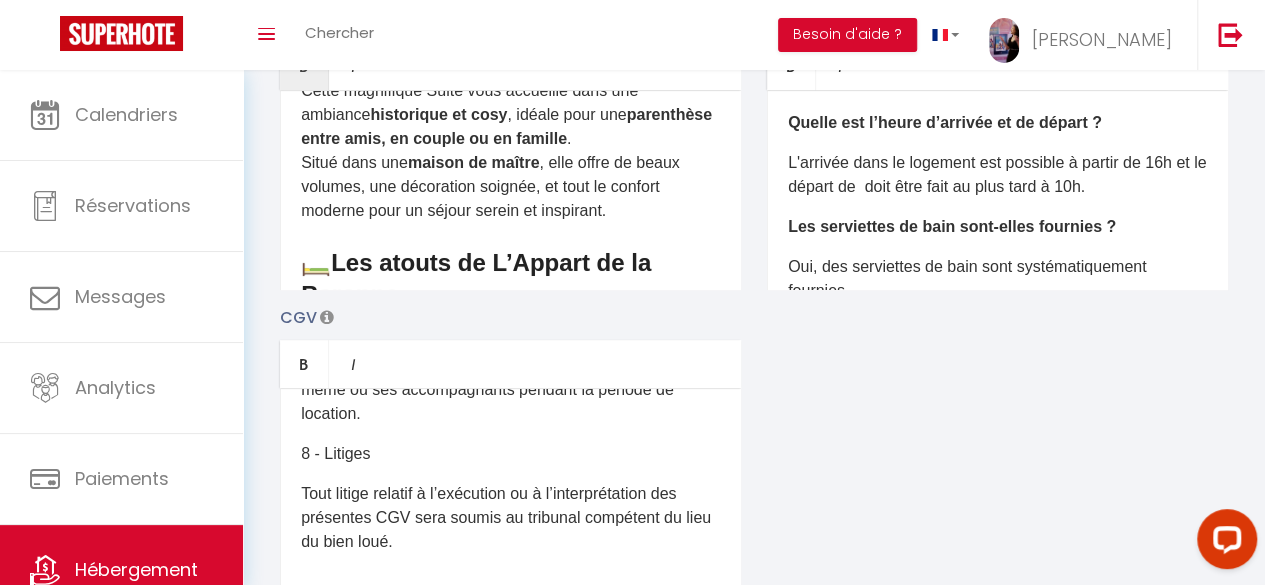 scroll, scrollTop: 424, scrollLeft: 0, axis: vertical 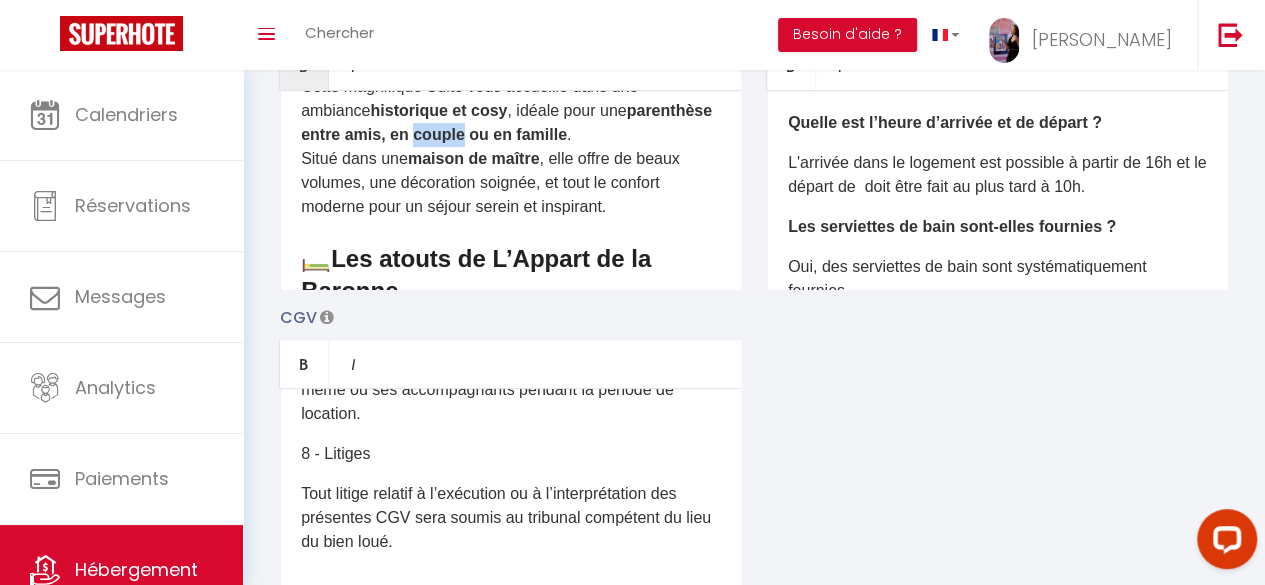 drag, startPoint x: 554, startPoint y: 124, endPoint x: 506, endPoint y: 123, distance: 48.010414 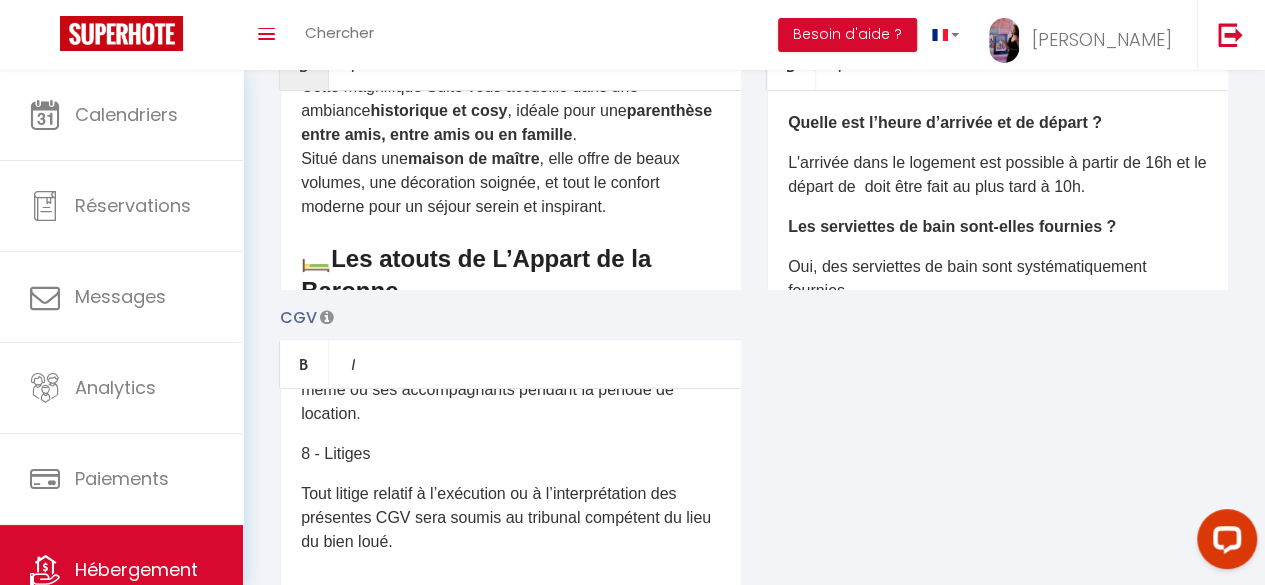 scroll, scrollTop: 464, scrollLeft: 0, axis: vertical 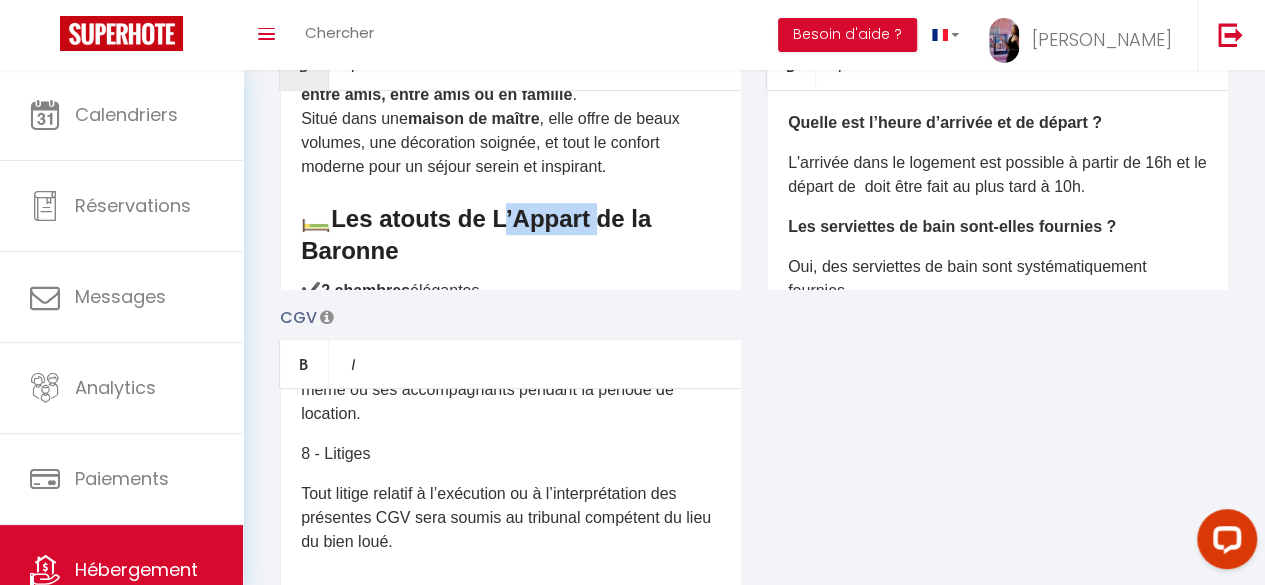 drag, startPoint x: 603, startPoint y: 215, endPoint x: 508, endPoint y: 207, distance: 95.33625 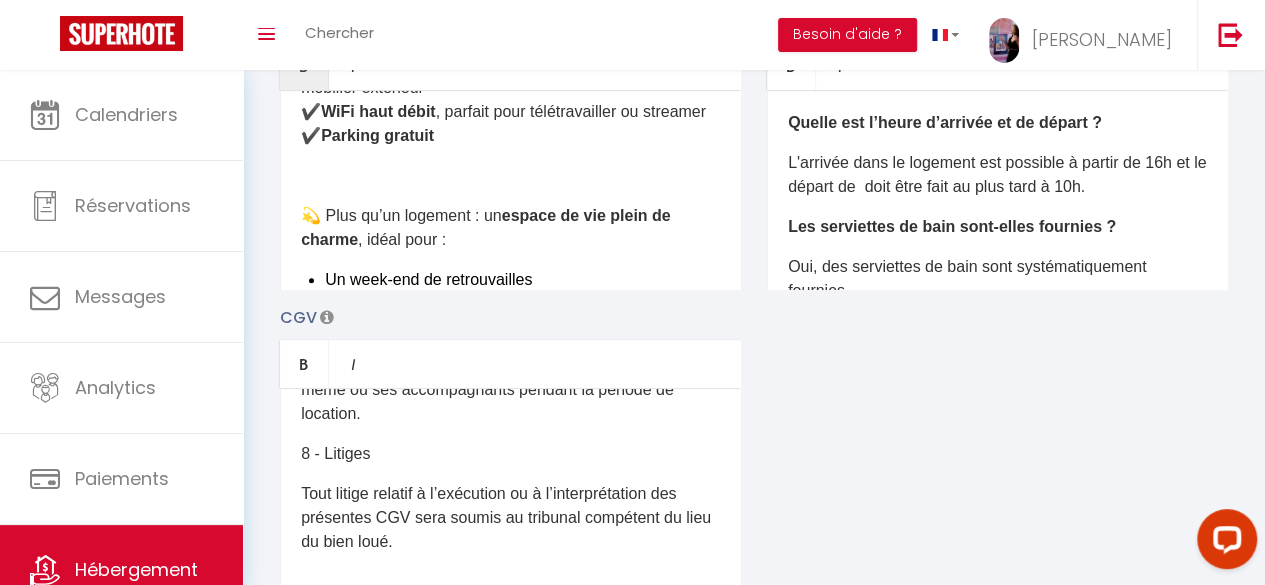 scroll, scrollTop: 820, scrollLeft: 0, axis: vertical 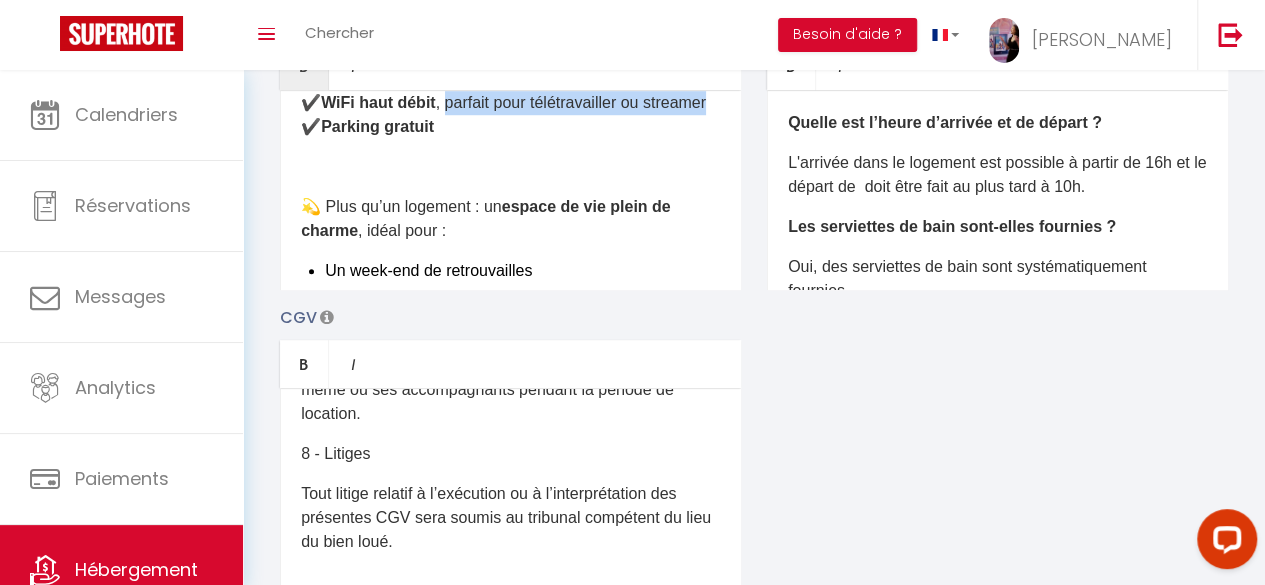 drag, startPoint x: 379, startPoint y: 152, endPoint x: 451, endPoint y: 125, distance: 76.896034 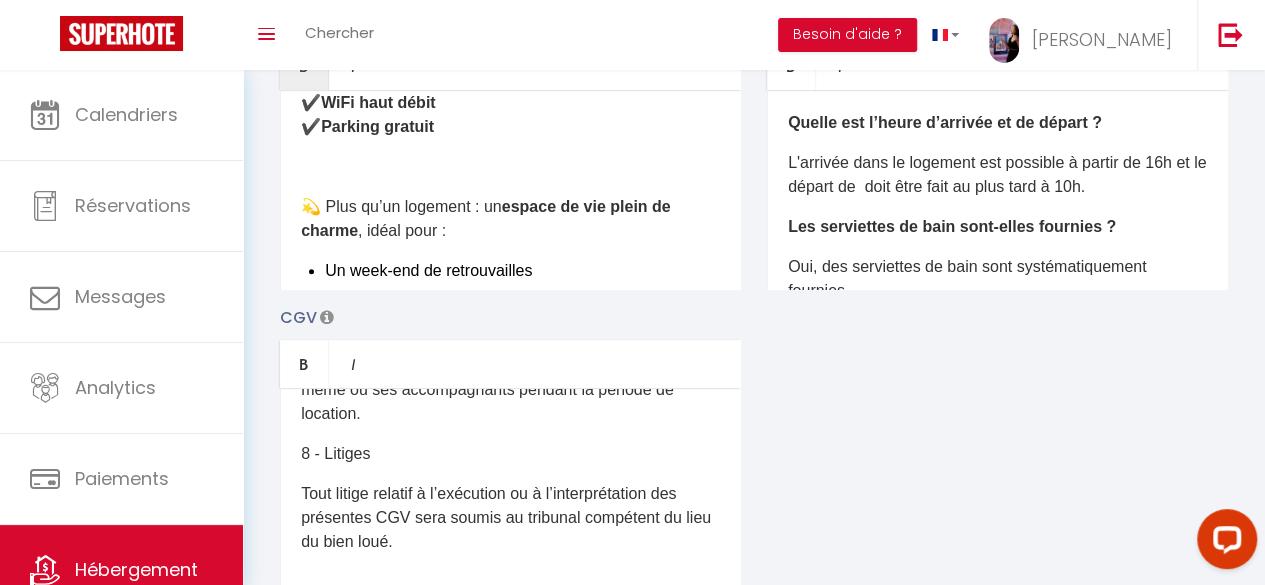 click on "✔️  2 chambres  élégantes
— 1 lit  queen size
— 1 lit  king size  + banquette lit (total jusqu’à 5 couchages)
✔️  Salle de bain : douche + baignoire  + WC
✔️  Coin Salon lumineux et raffiné
✔️ Accès à la cour intérieure et au  jardin partagé  avec mobilier extérieur
✔️  WiFi haut débit
✔️  Parking gratuit" at bounding box center (510, 31) 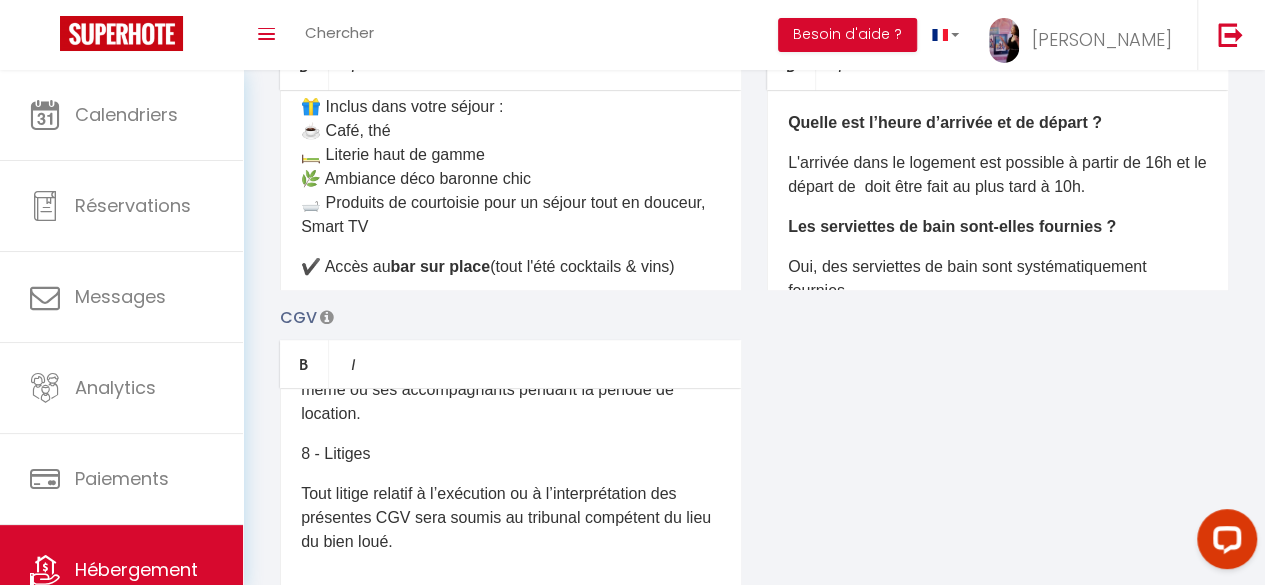 scroll, scrollTop: 1151, scrollLeft: 0, axis: vertical 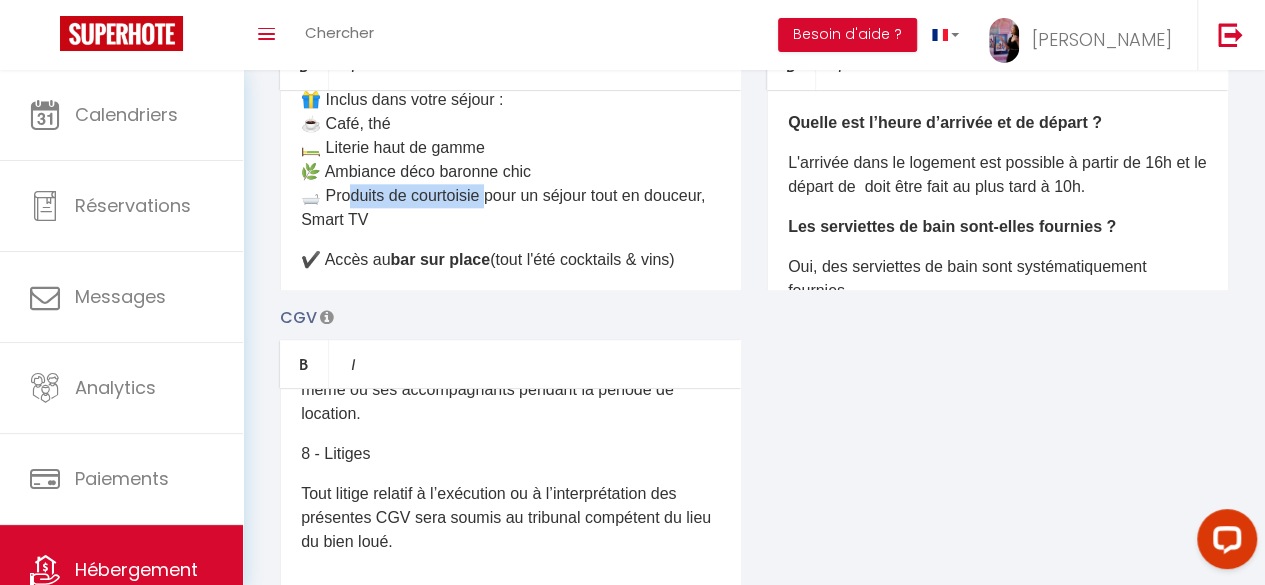 drag, startPoint x: 485, startPoint y: 211, endPoint x: 339, endPoint y: 212, distance: 146.00342 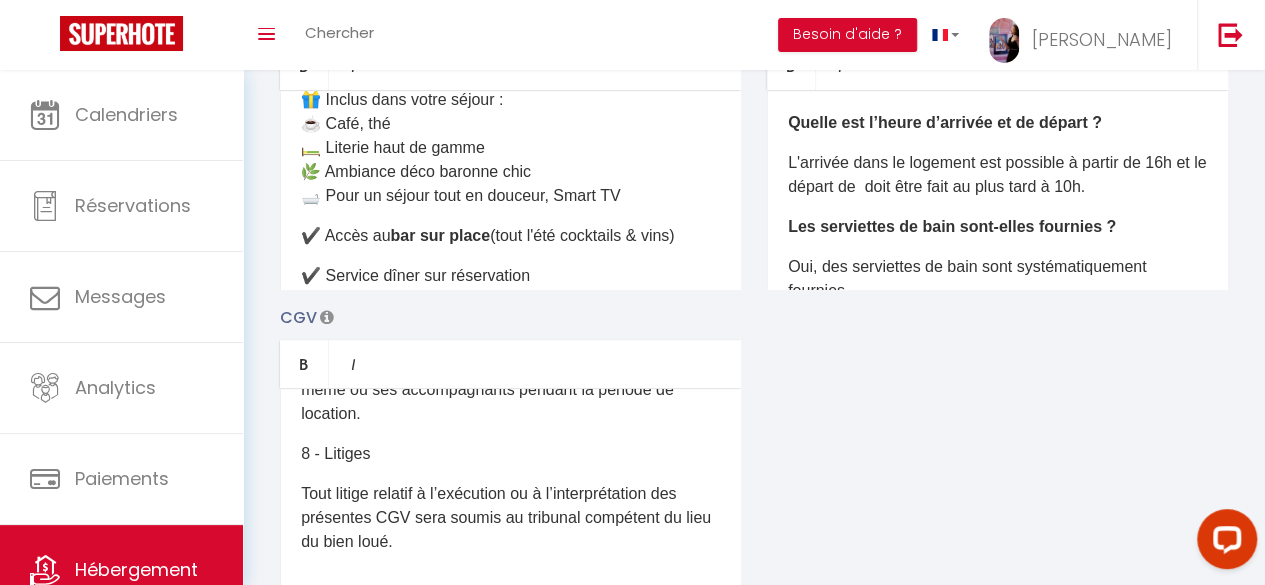 drag, startPoint x: 639, startPoint y: 207, endPoint x: 302, endPoint y: 210, distance: 337.01337 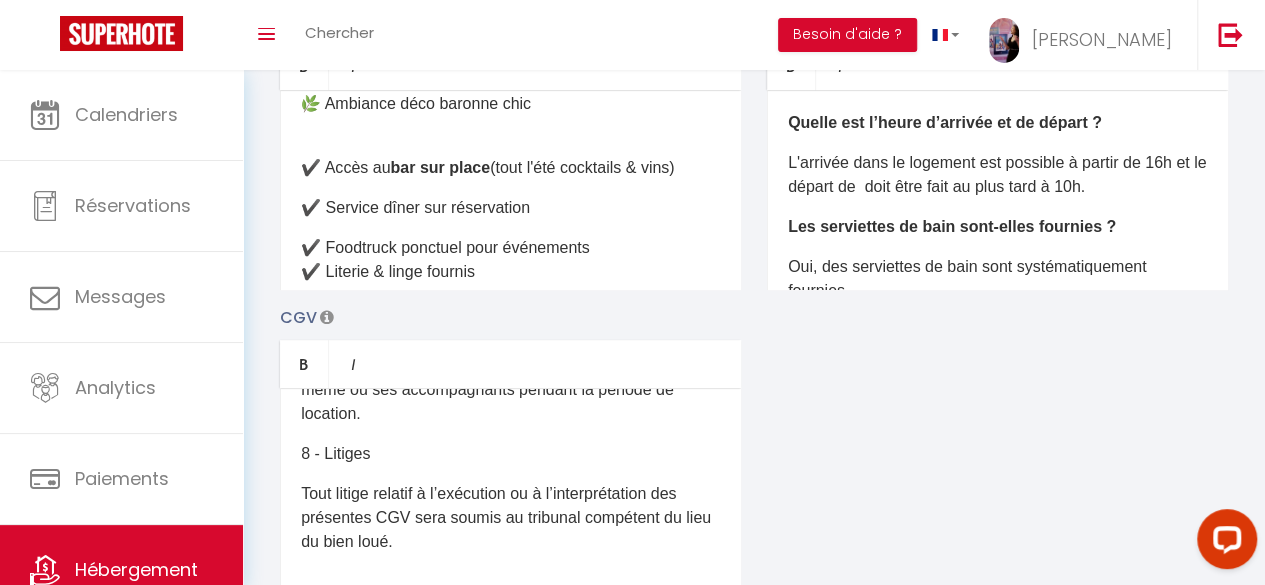 scroll, scrollTop: 1223, scrollLeft: 0, axis: vertical 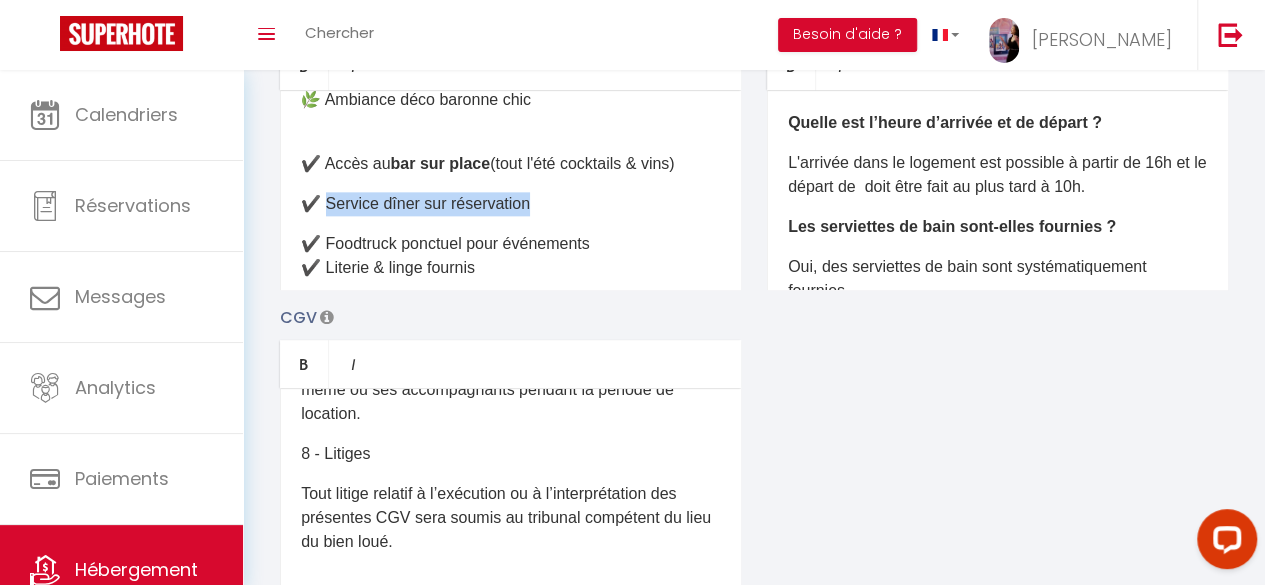 drag, startPoint x: 546, startPoint y: 219, endPoint x: 328, endPoint y: 223, distance: 218.0367 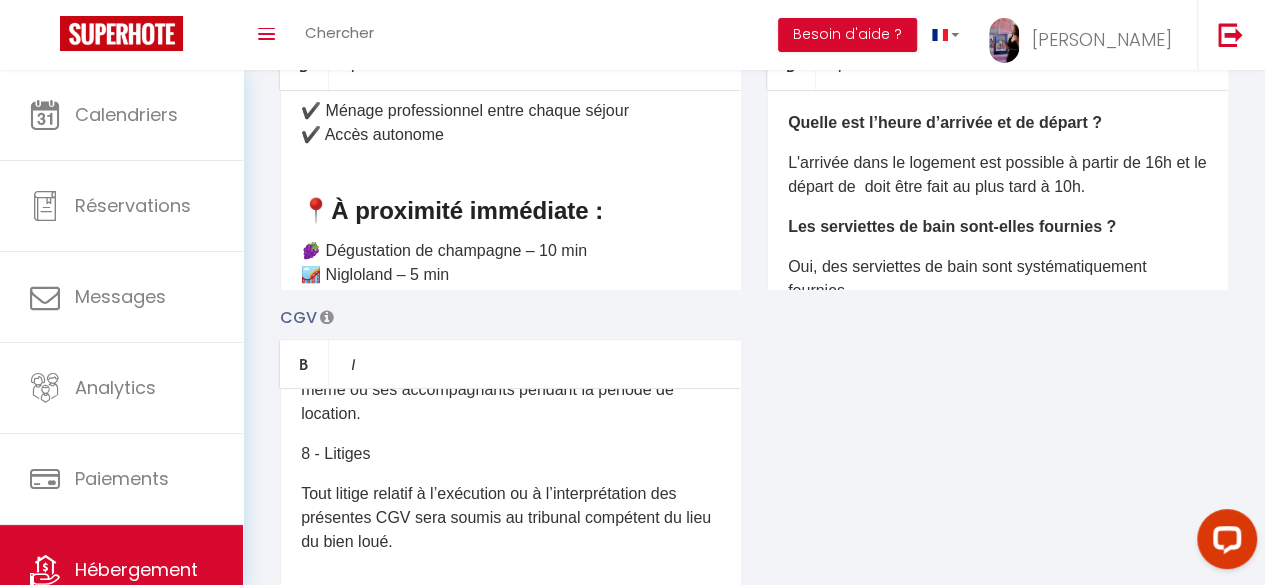 scroll, scrollTop: 1421, scrollLeft: 0, axis: vertical 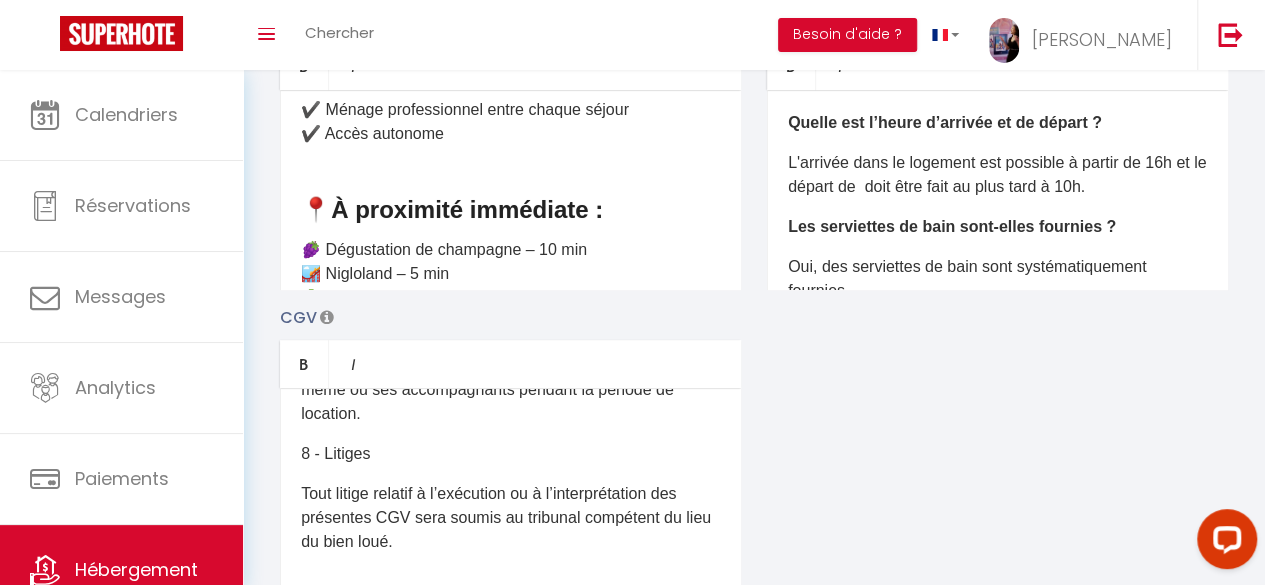 click on "👑  La Suite de la Baronne – Élégance, confort et histoire au cœur de l’Aube
Vous cherchez un  logement spacieux, élégant et plein de caractère  pour un séjour entre proches ?
Envie d’un lieu qui raconte une histoire, dans un cadre  raffiné et apaisant , loin des hébergements sans âme ?
✨ Bienvenue dans  La Suite de la Baronne , un cocon à la fois chic, chaleureux… et absolument unique.
Cette magnifique Suite vous accueille dans une ambiance  historique et cosy , idéale pour une  parenthèse entre amis, entre amis ou en famille .
Situé dans une  maison de maître , elle offre de beaux volumes, une décoration soignée, et tout le confort moderne pour un séjour serein et inspirant.
🛏️  Les atouts de La Suite de la Baronne
✔️  2 chambres  élégantes
— 1 lit  queen size
— 1 lit  king size  + banquette lit (total jusqu’à 5 couchages)
✔️  Salle de bain : douche + baignoire  + WC
✔️  Coin Salon lumineux et raffiné jardin partagé" at bounding box center (510, 190) 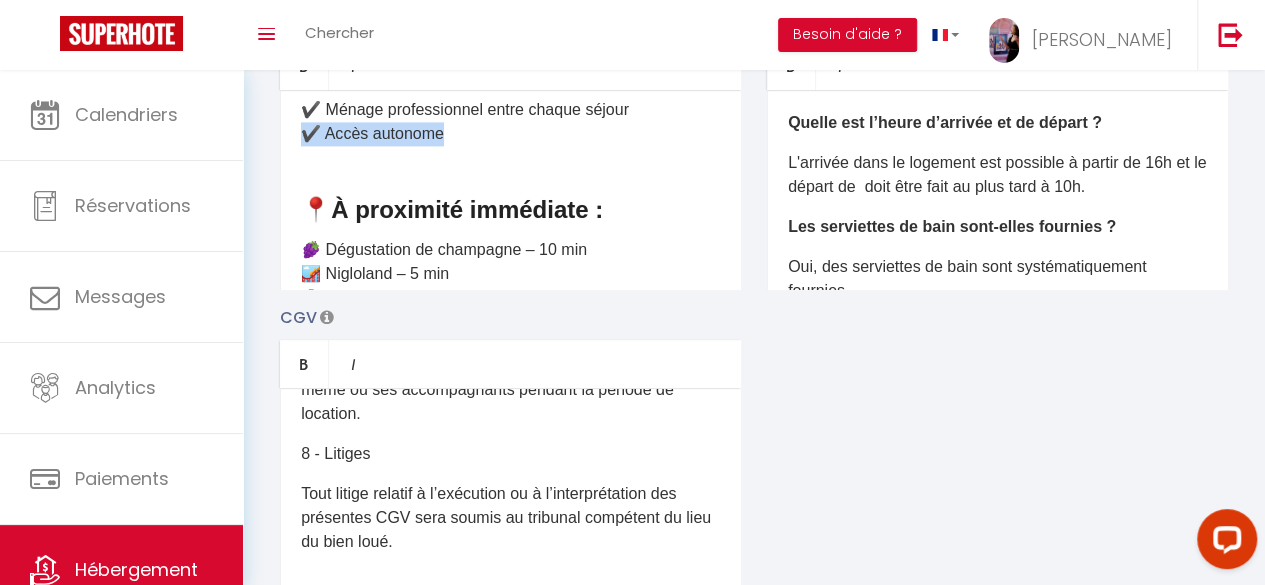 drag, startPoint x: 456, startPoint y: 149, endPoint x: 292, endPoint y: 143, distance: 164.10973 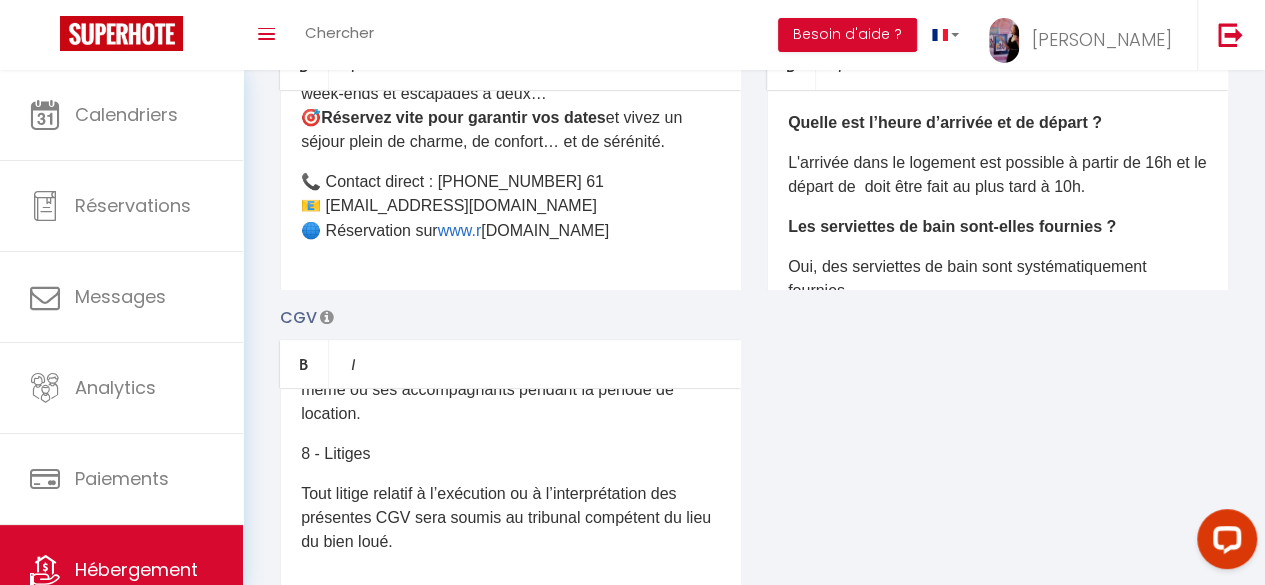 scroll, scrollTop: 1758, scrollLeft: 0, axis: vertical 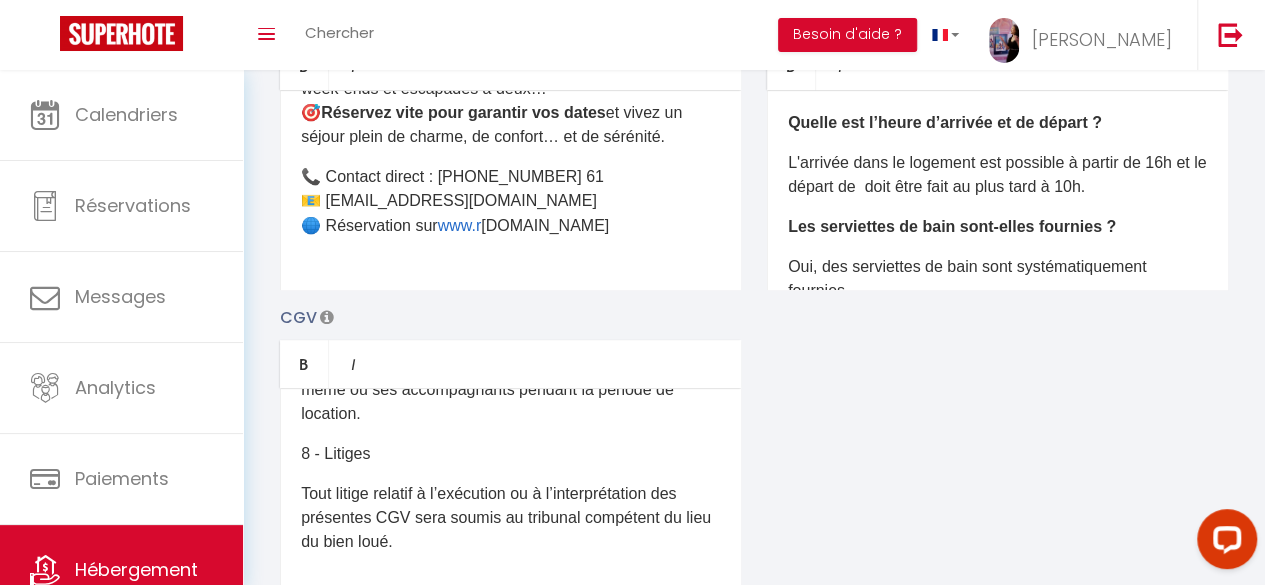drag, startPoint x: 664, startPoint y: 238, endPoint x: 308, endPoint y: 251, distance: 356.23727 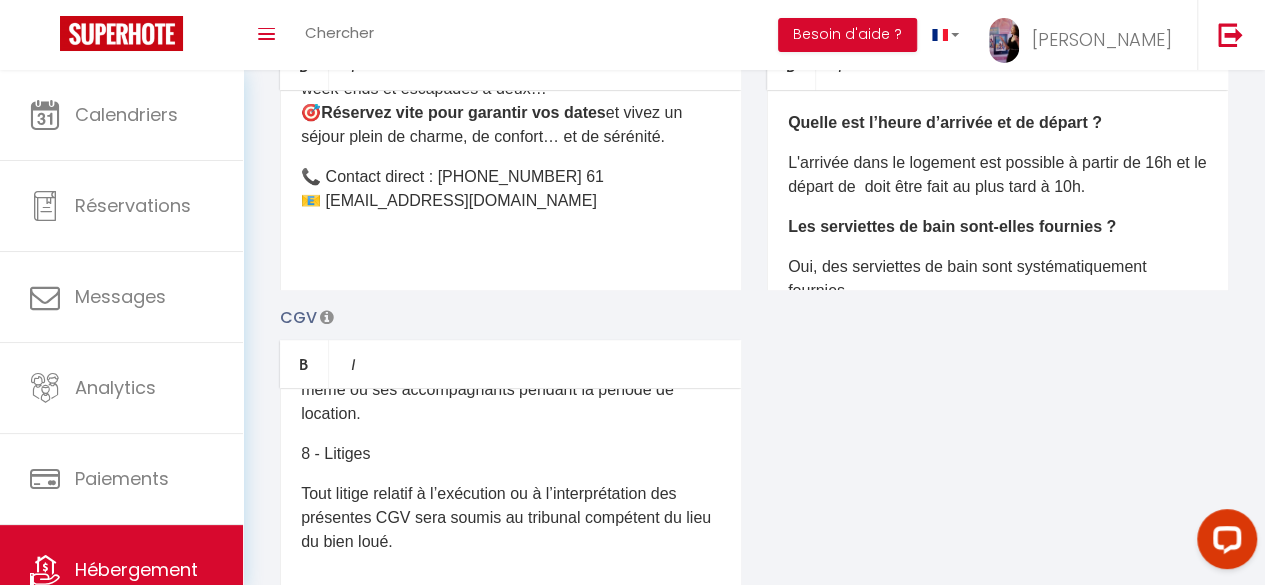 scroll, scrollTop: 1761, scrollLeft: 0, axis: vertical 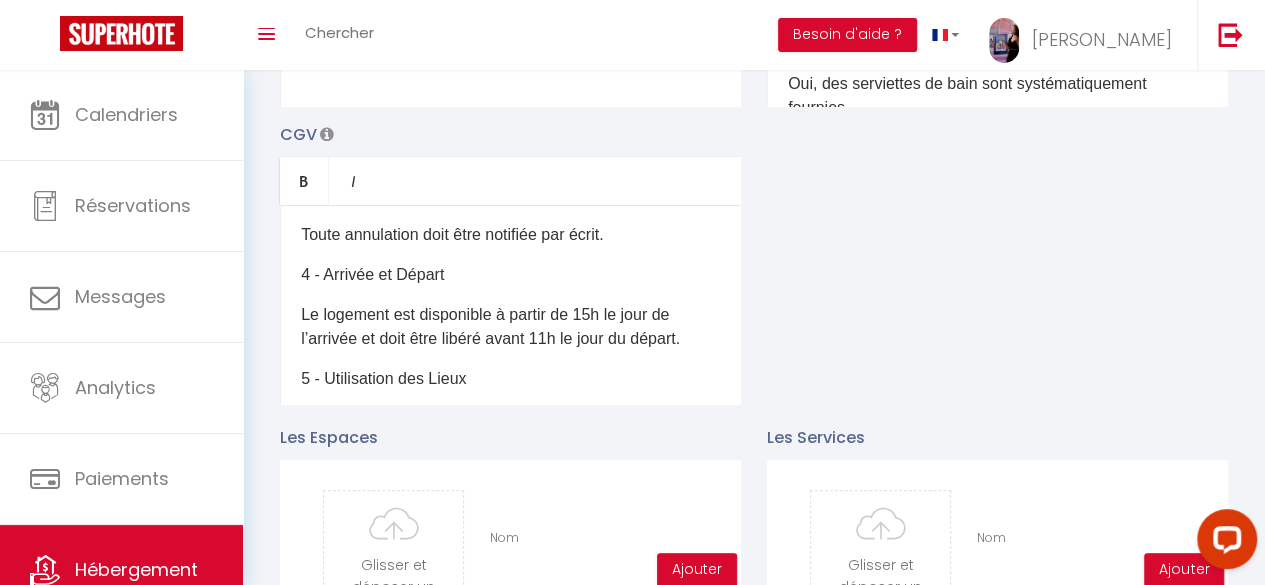 click on "Le logement est disponible à partir de 15h le jour de l’arrivée et doit être libéré avant 11h le jour du départ." at bounding box center (510, 327) 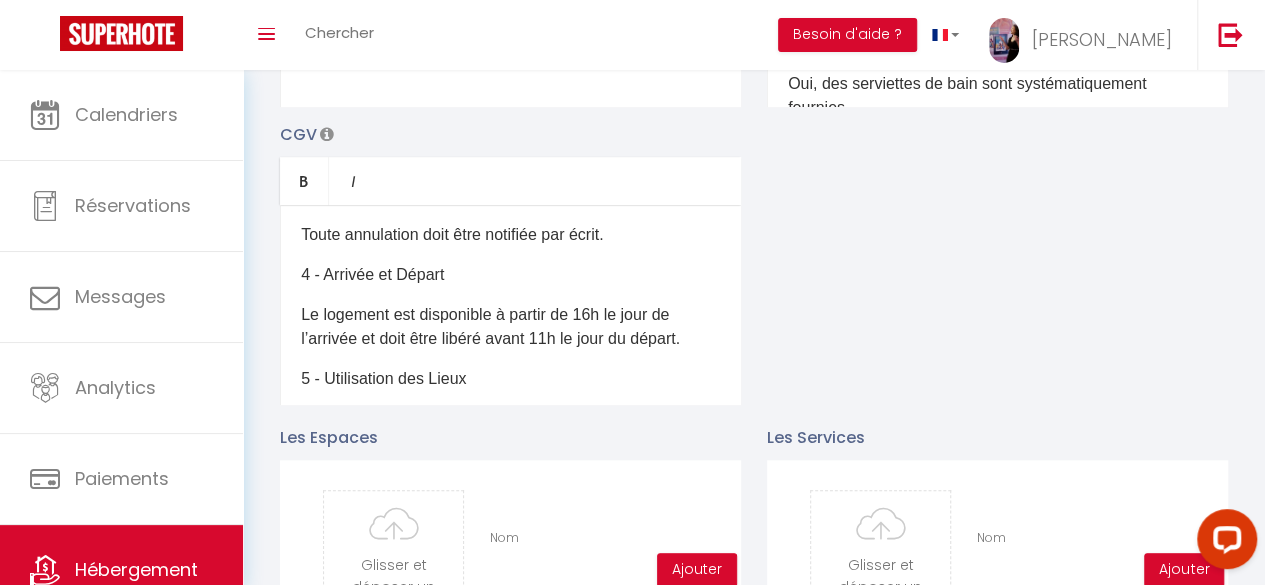 click on "Le logement est disponible à partir de 16h le jour de l’arrivée et doit être libéré avant 11h le jour du départ." at bounding box center (510, 327) 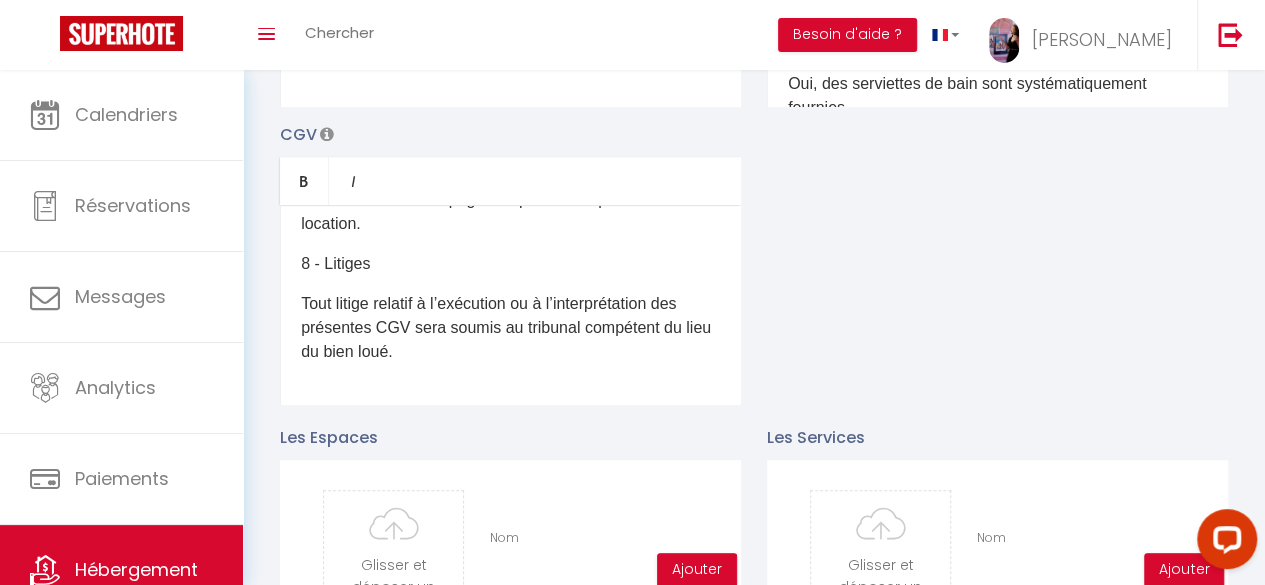 scroll, scrollTop: 917, scrollLeft: 0, axis: vertical 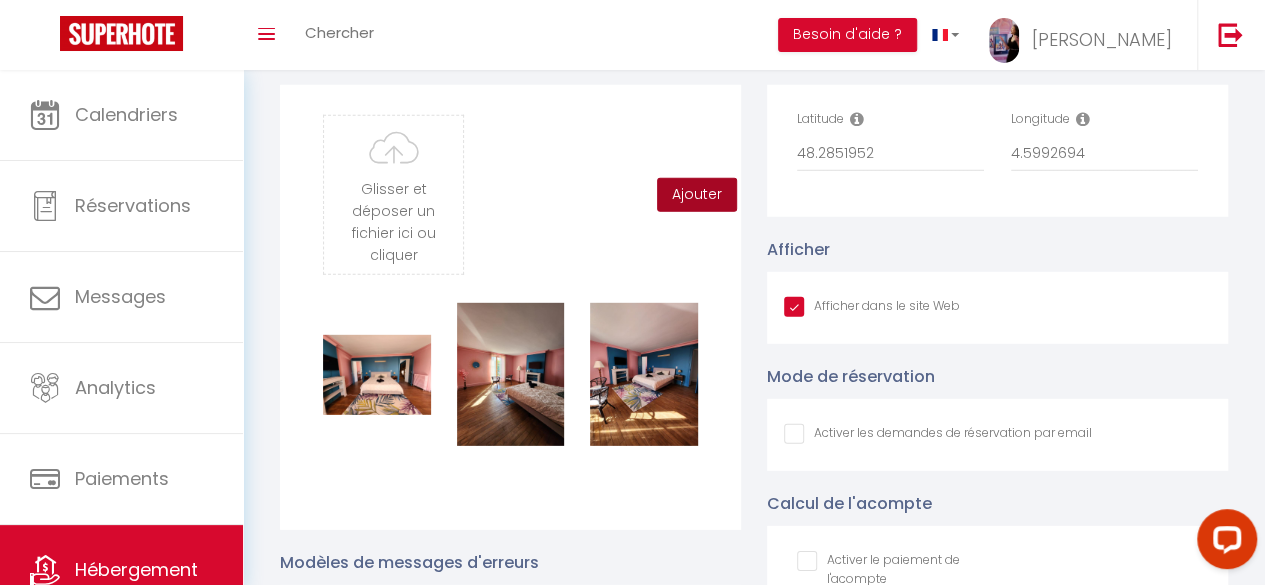 click on "Ajouter" at bounding box center [697, 195] 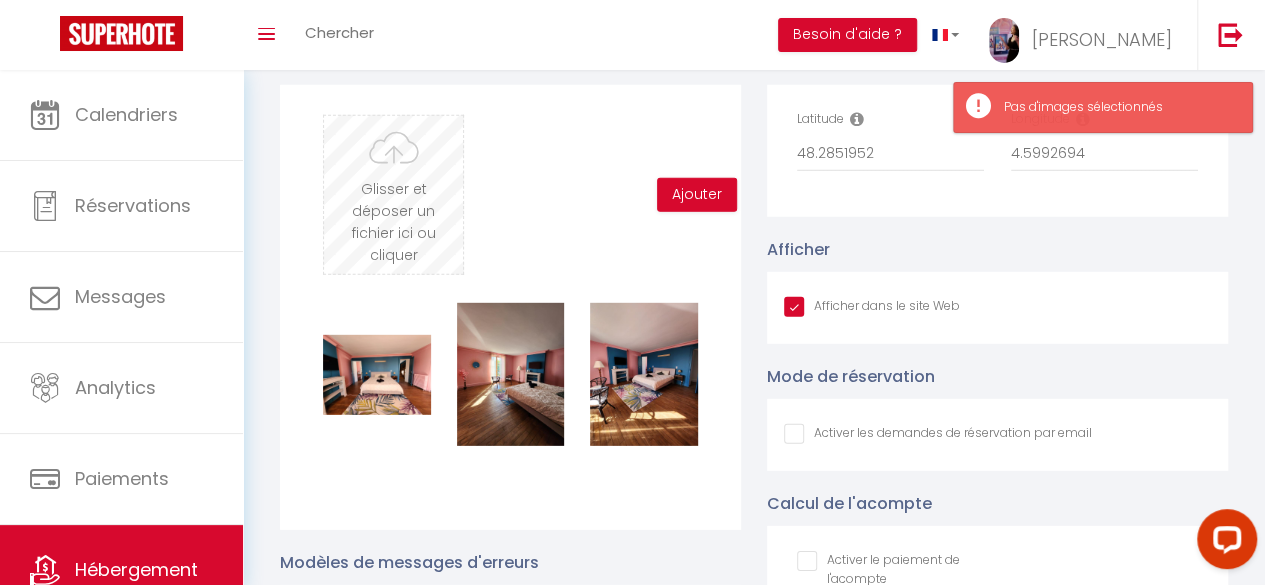 click at bounding box center [393, 195] 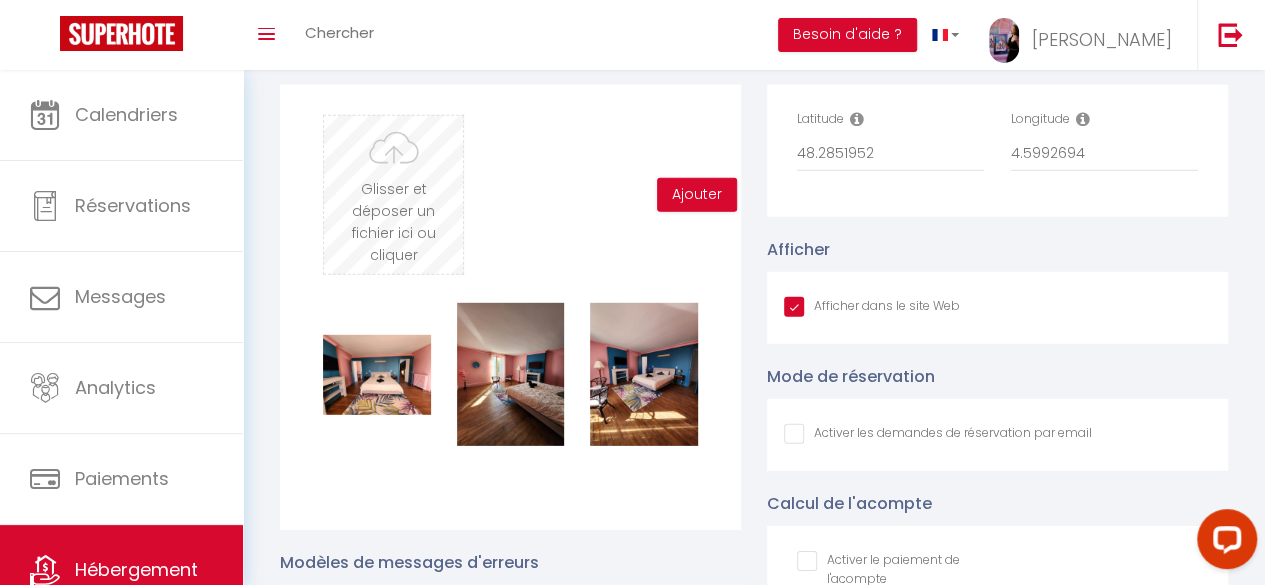 type on "C:\fakepath\AG005905-HDR_1920_03.jpg" 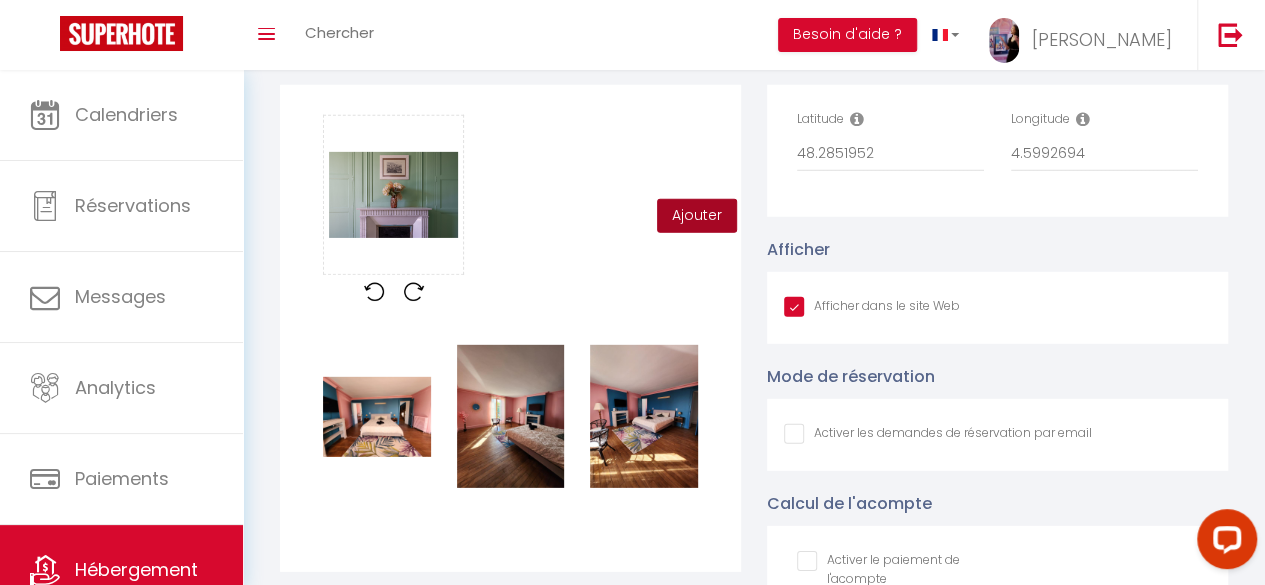click on "Ajouter" at bounding box center [697, 216] 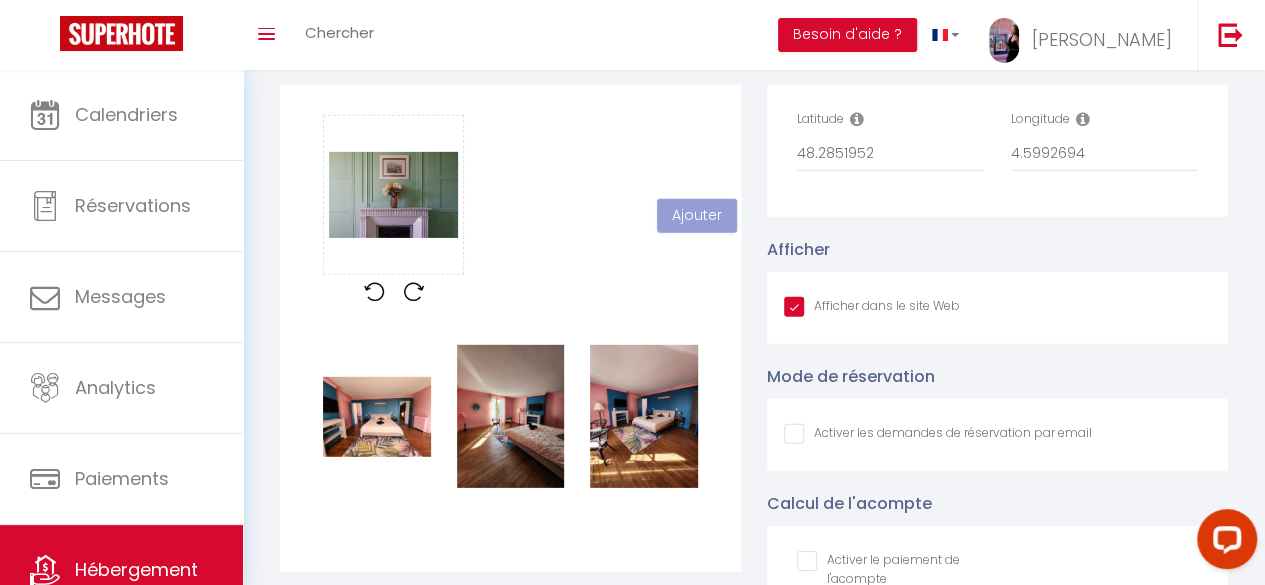 checkbox on "true" 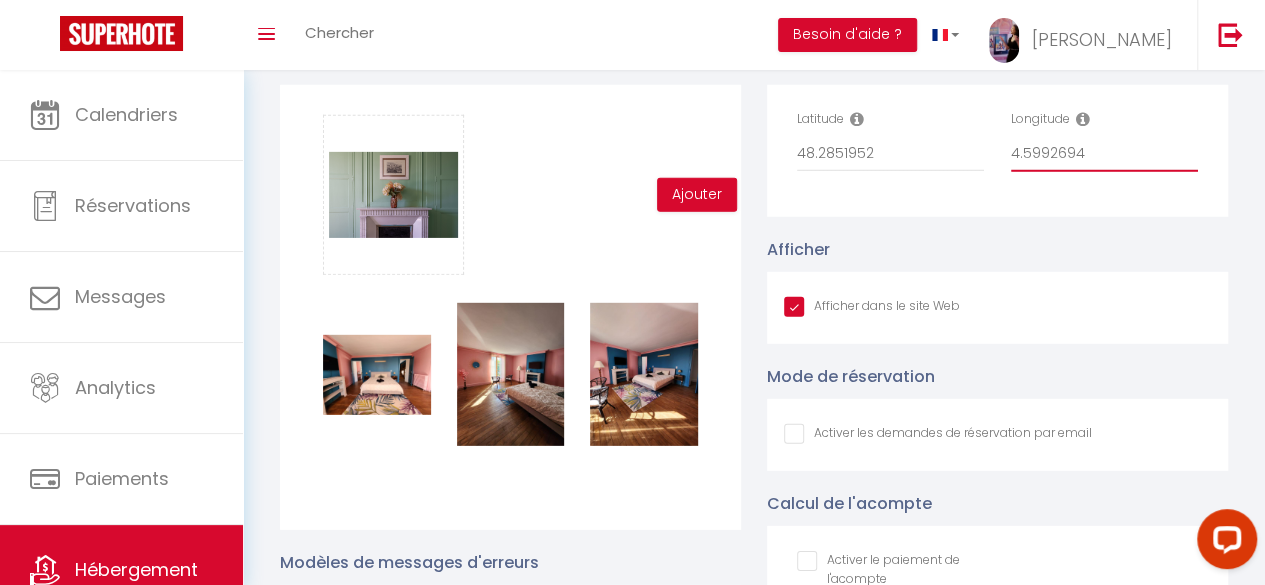 drag, startPoint x: 1095, startPoint y: 169, endPoint x: 973, endPoint y: 179, distance: 122.40915 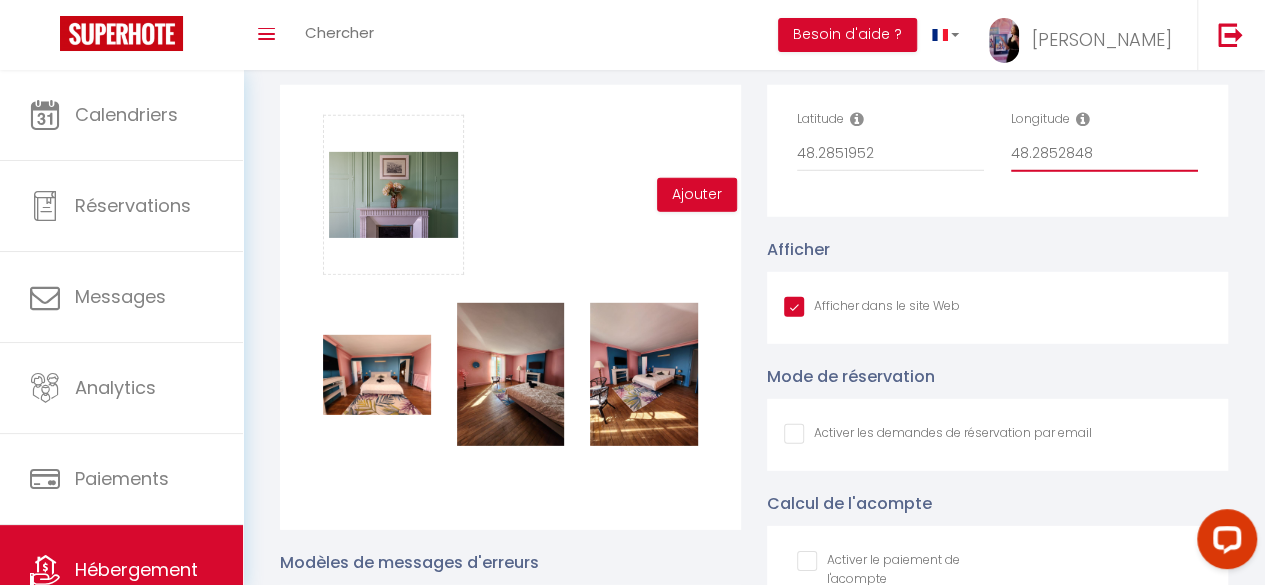 checkbox on "true" 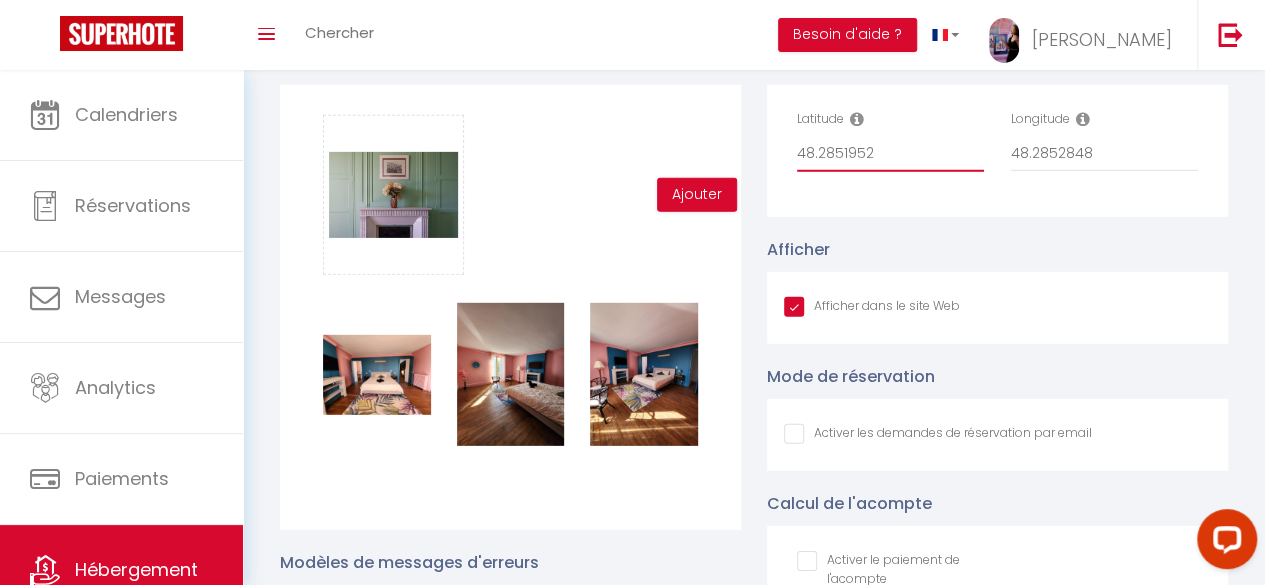 drag, startPoint x: 905, startPoint y: 177, endPoint x: 746, endPoint y: 181, distance: 159.05031 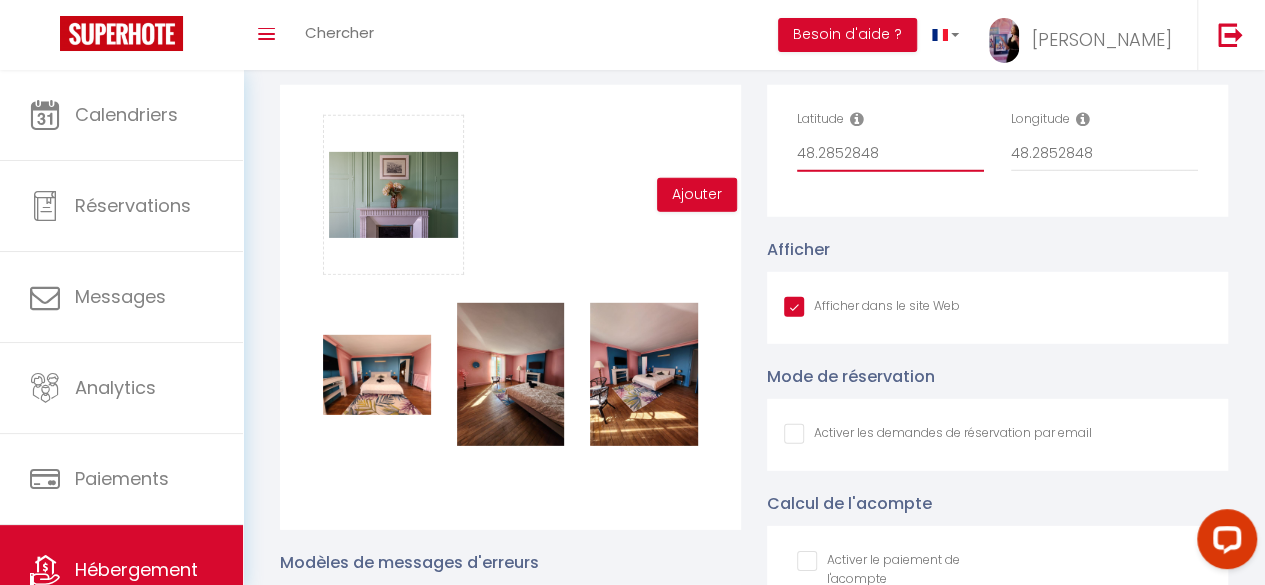 checkbox on "true" 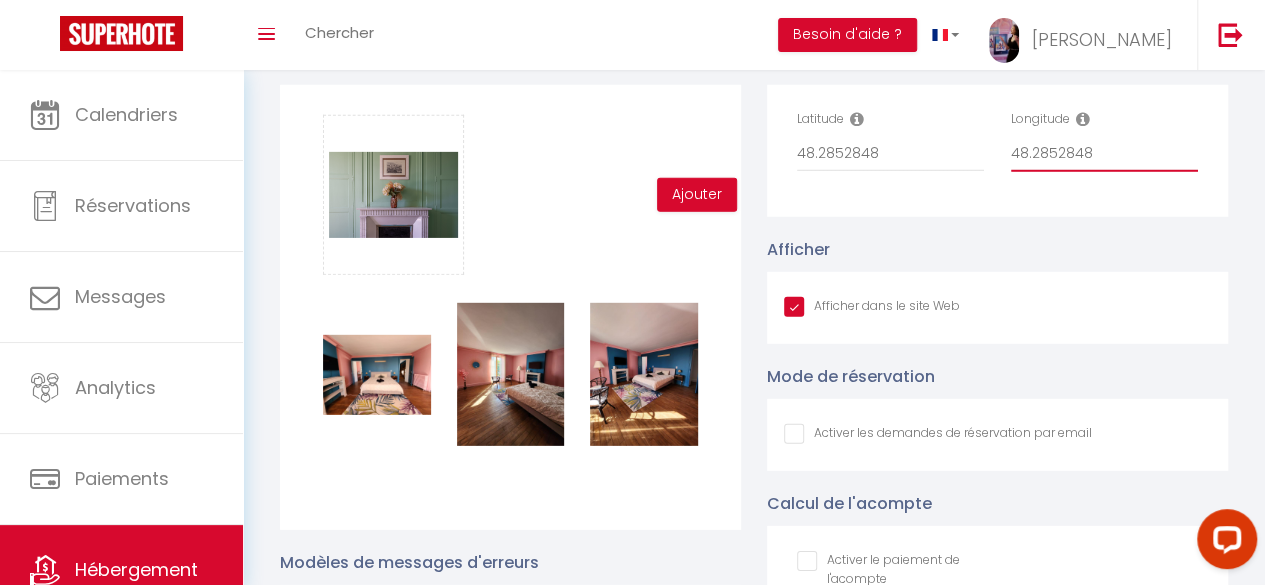 drag, startPoint x: 1103, startPoint y: 177, endPoint x: 988, endPoint y: 183, distance: 115.15642 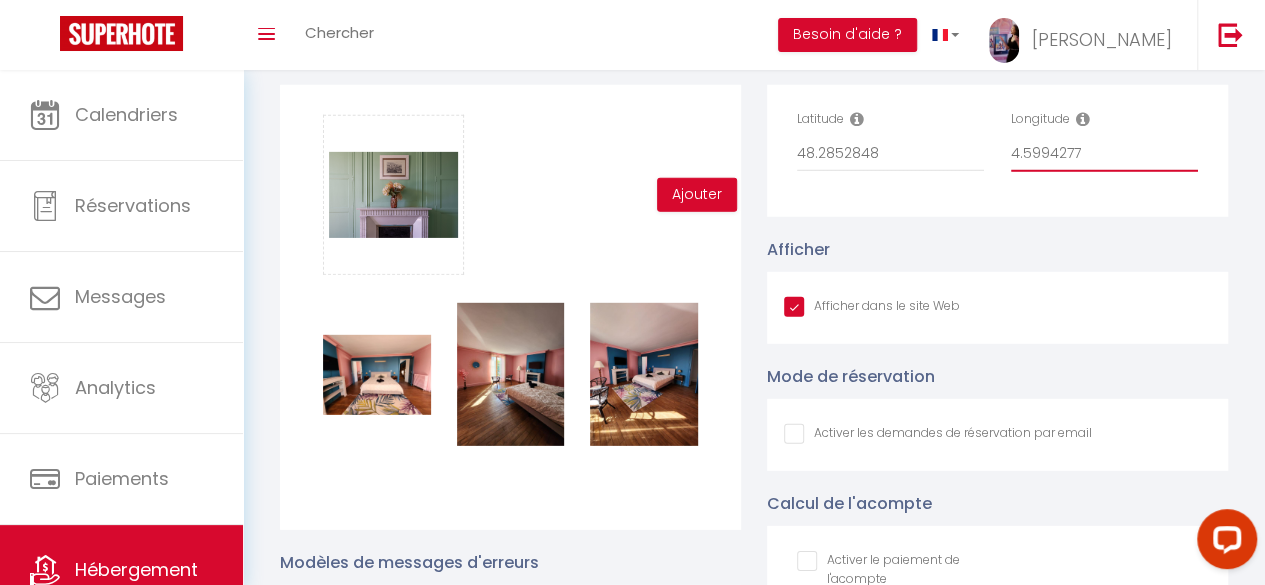 checkbox on "true" 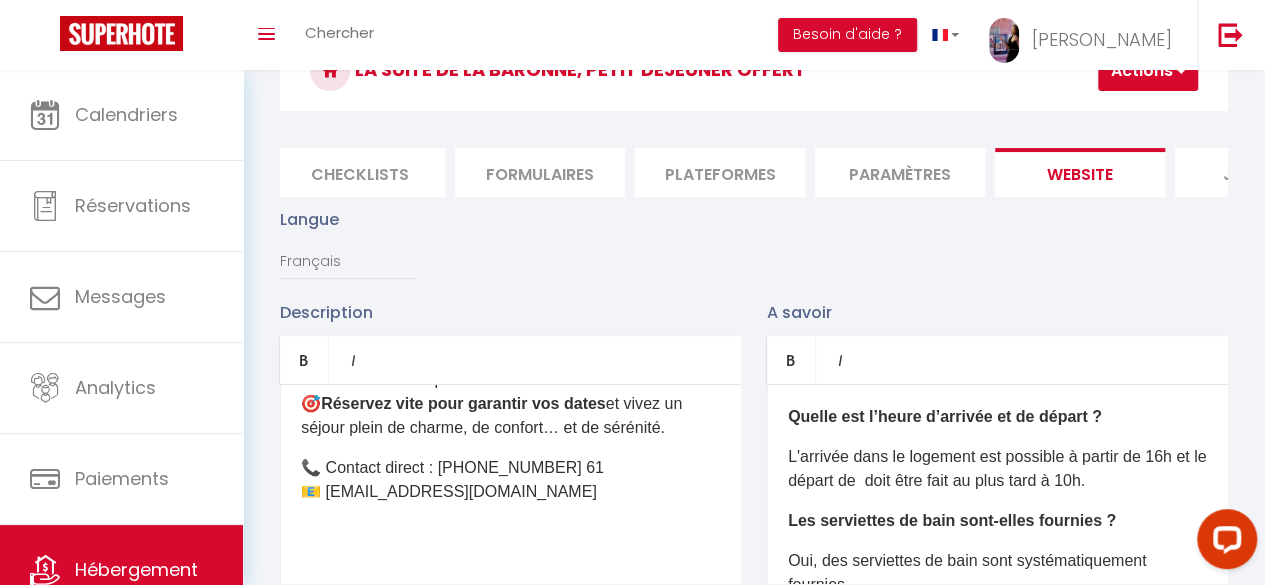 scroll, scrollTop: 0, scrollLeft: 0, axis: both 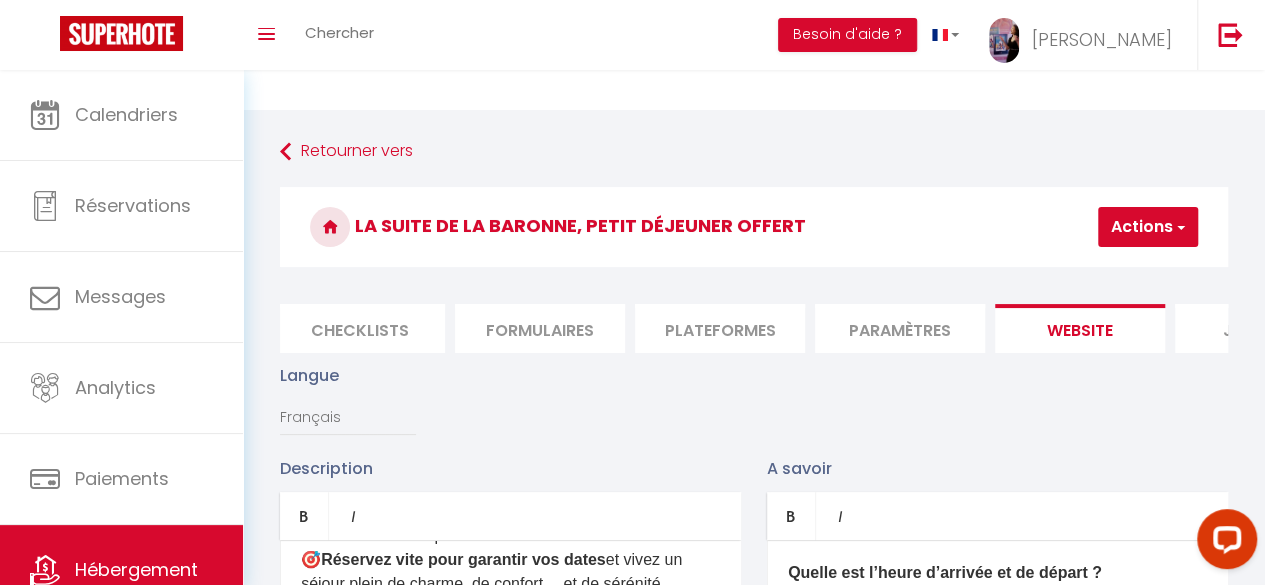type on "4.5994277" 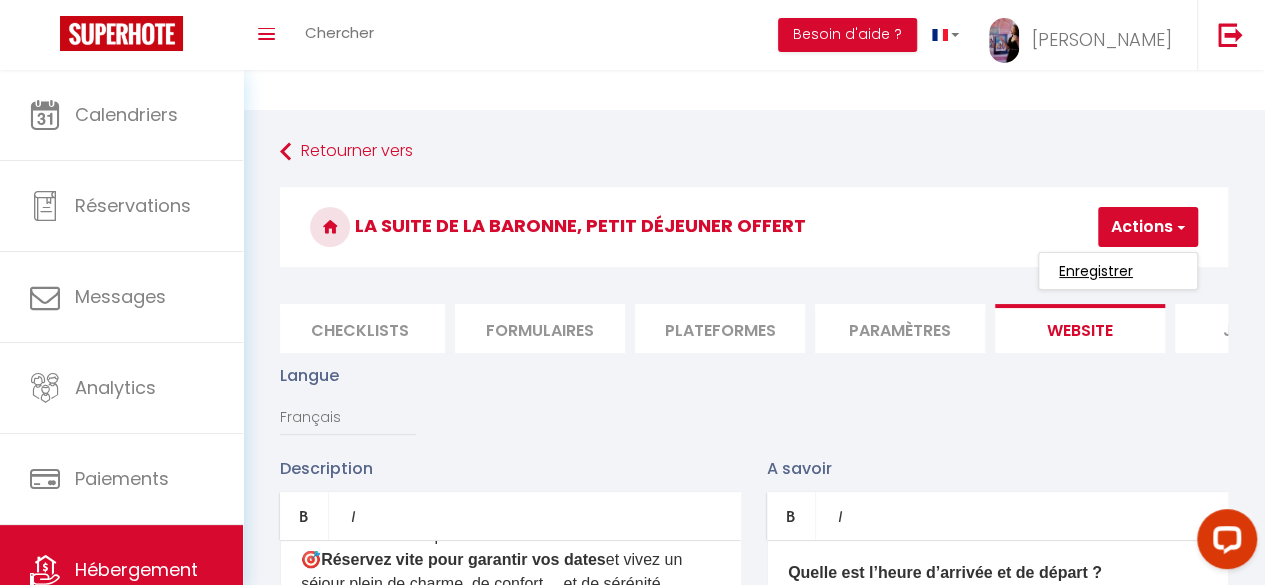 click on "Enregistrer" at bounding box center [1096, 271] 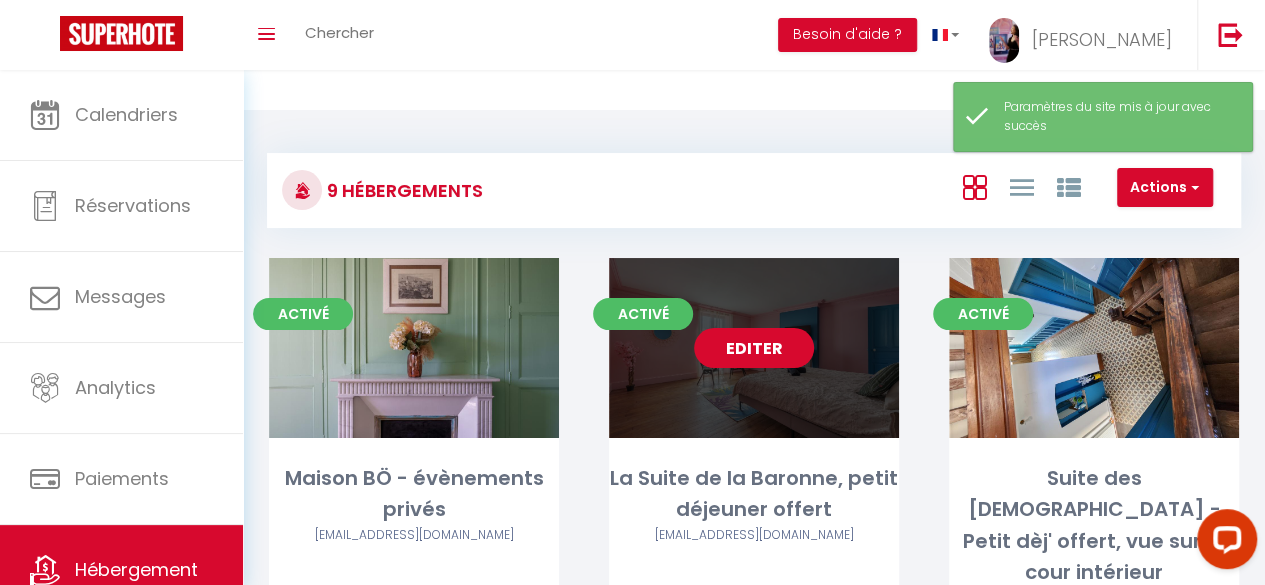 click on "Editer" at bounding box center [754, 348] 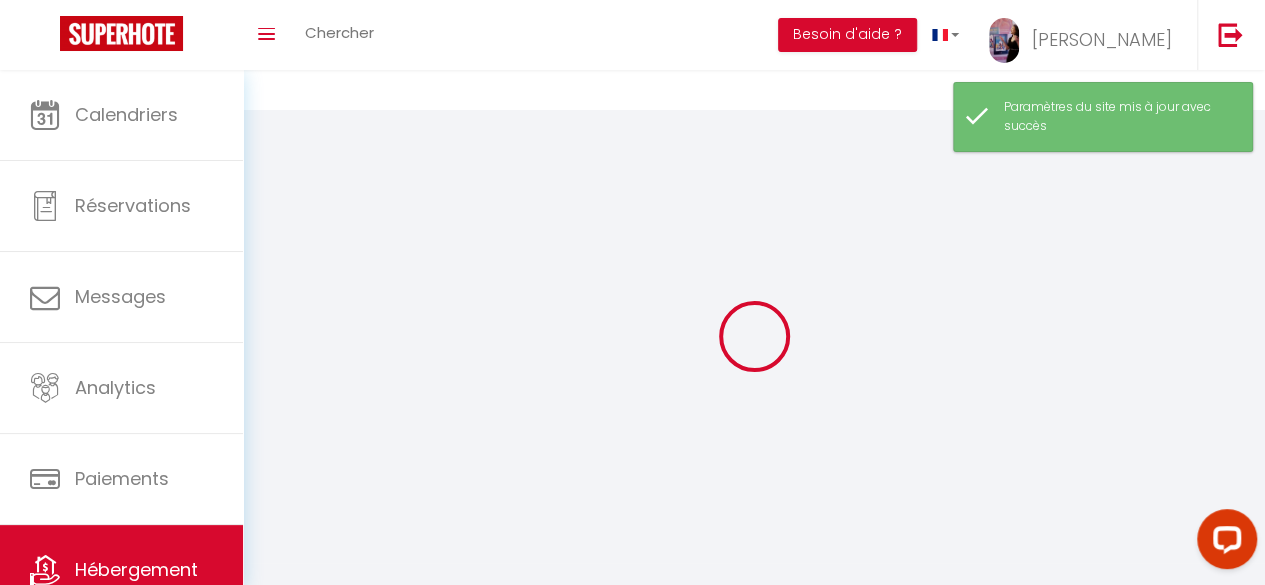 select 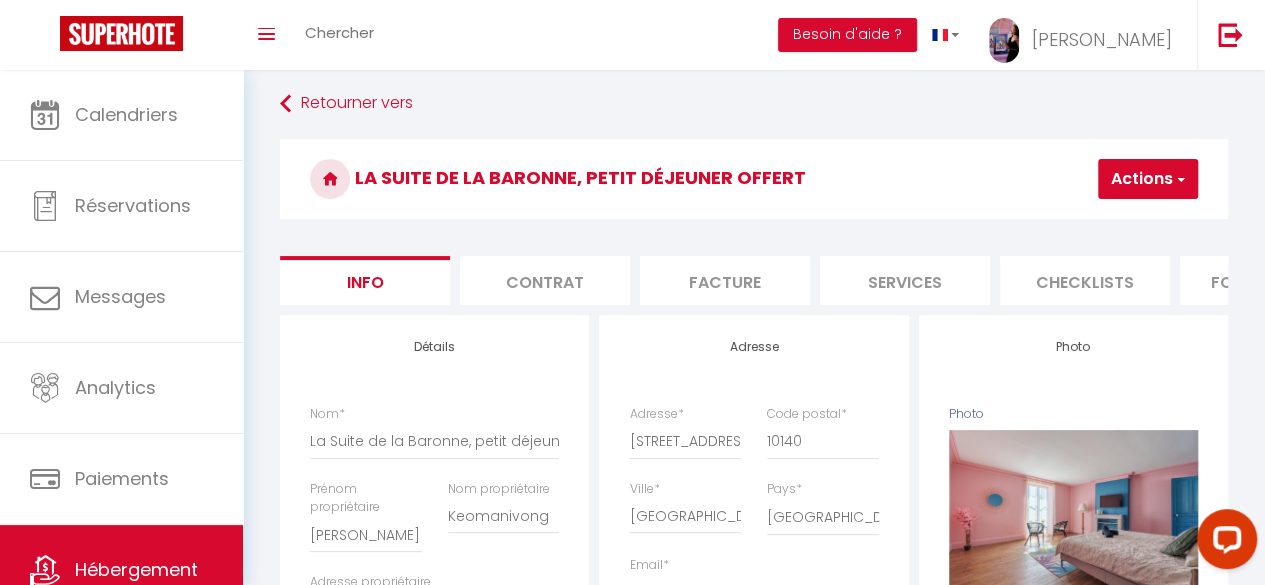 scroll, scrollTop: 0, scrollLeft: 0, axis: both 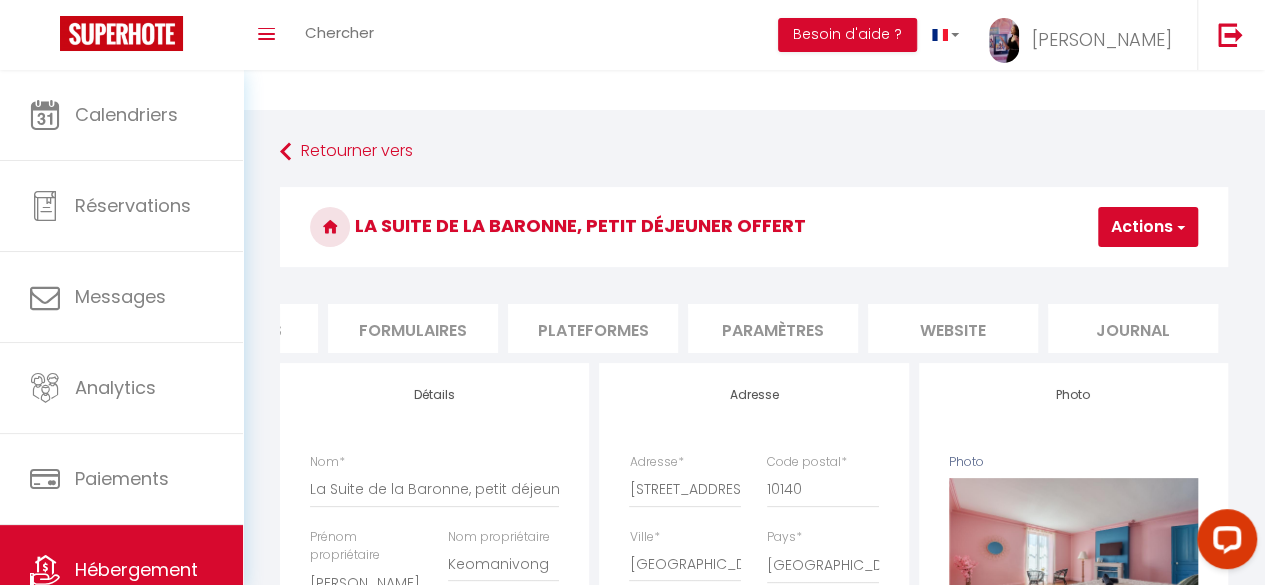 click on "website" at bounding box center (953, 328) 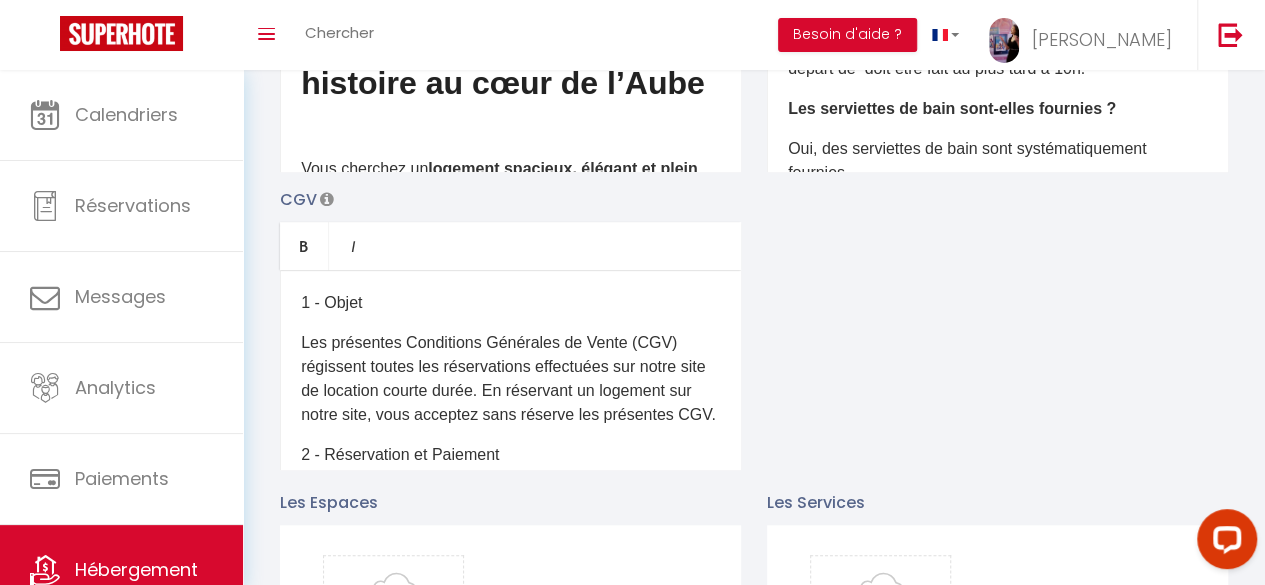 scroll, scrollTop: 597, scrollLeft: 0, axis: vertical 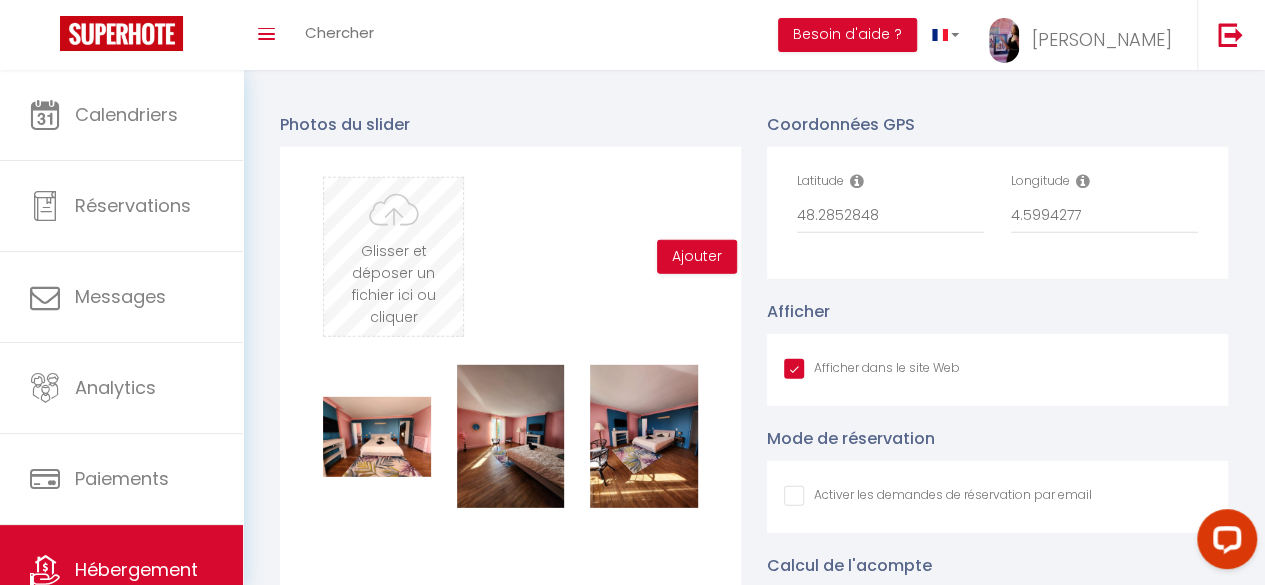 click at bounding box center (393, 257) 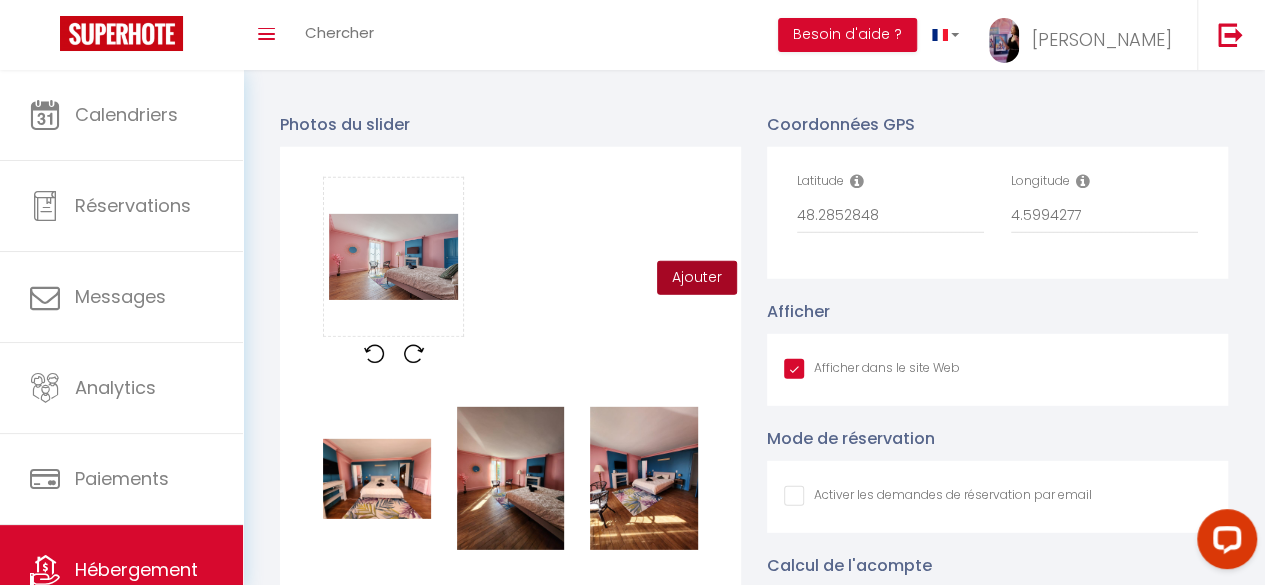 click on "Ajouter" at bounding box center [697, 278] 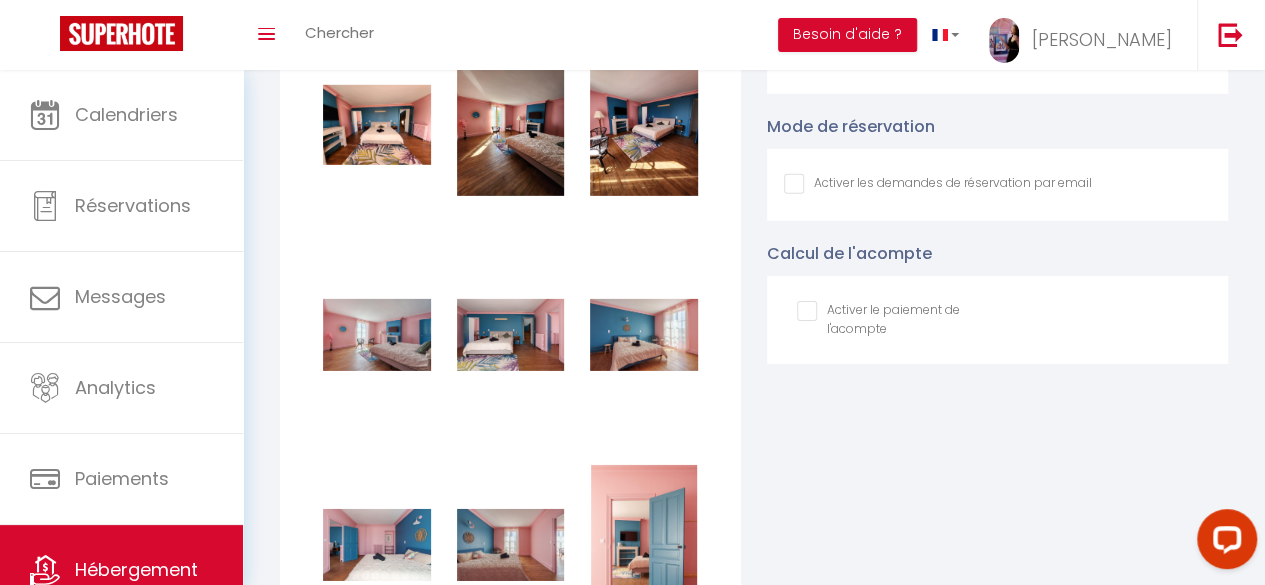 scroll, scrollTop: 3054, scrollLeft: 0, axis: vertical 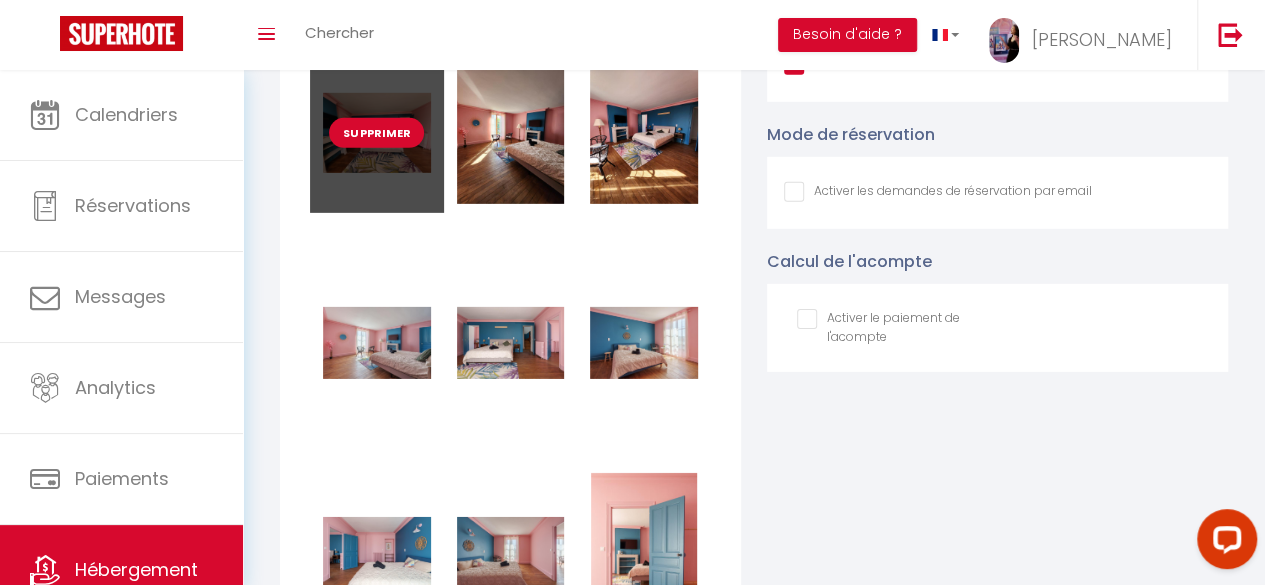 click on "Supprimer" at bounding box center [376, 133] 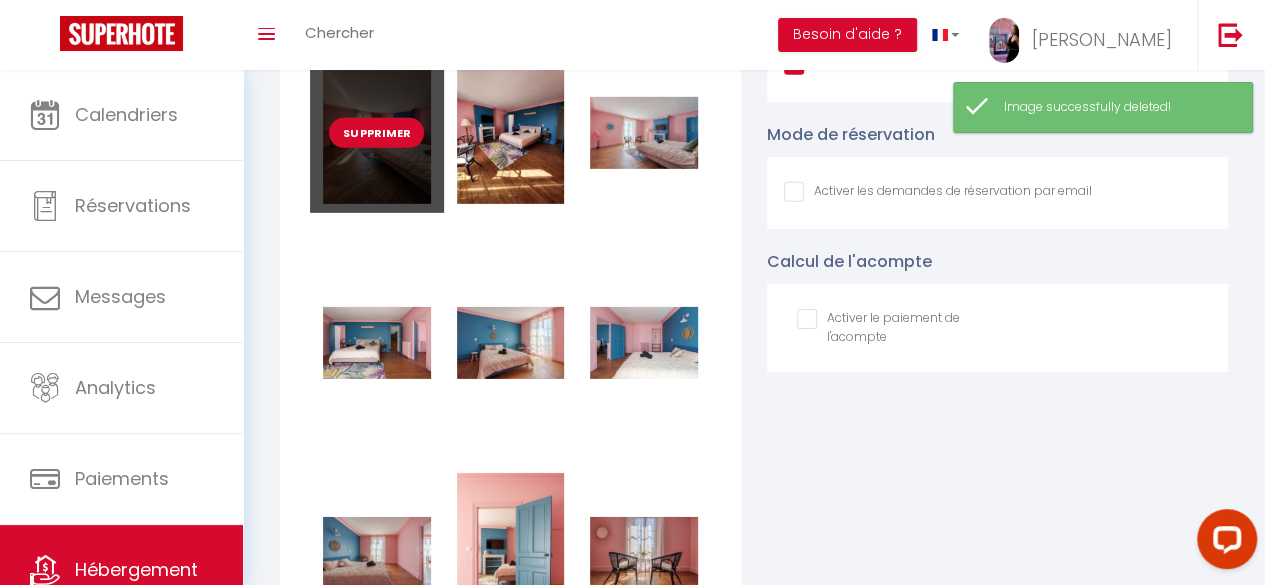 click on "Supprimer" at bounding box center (376, 133) 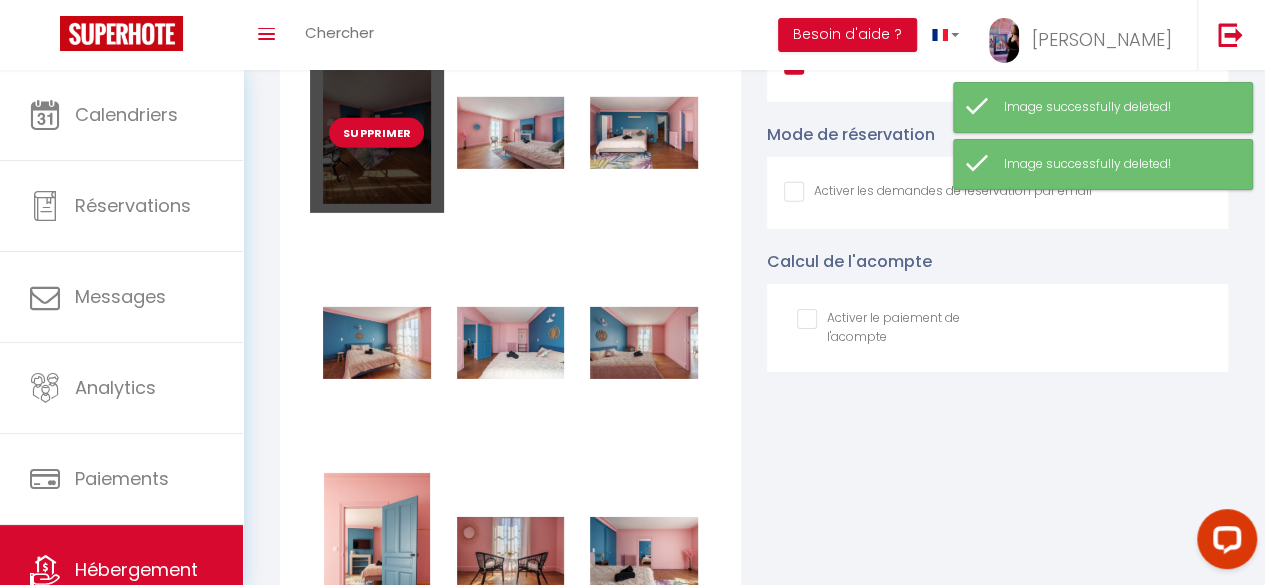 click on "Supprimer" at bounding box center (376, 133) 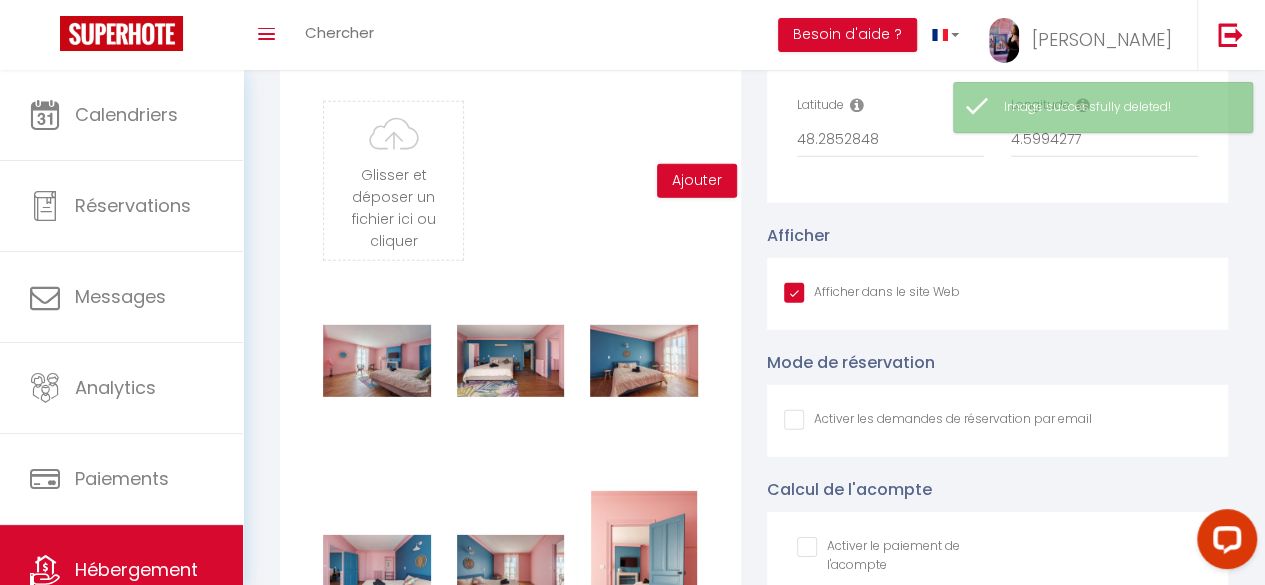 scroll, scrollTop: 2826, scrollLeft: 0, axis: vertical 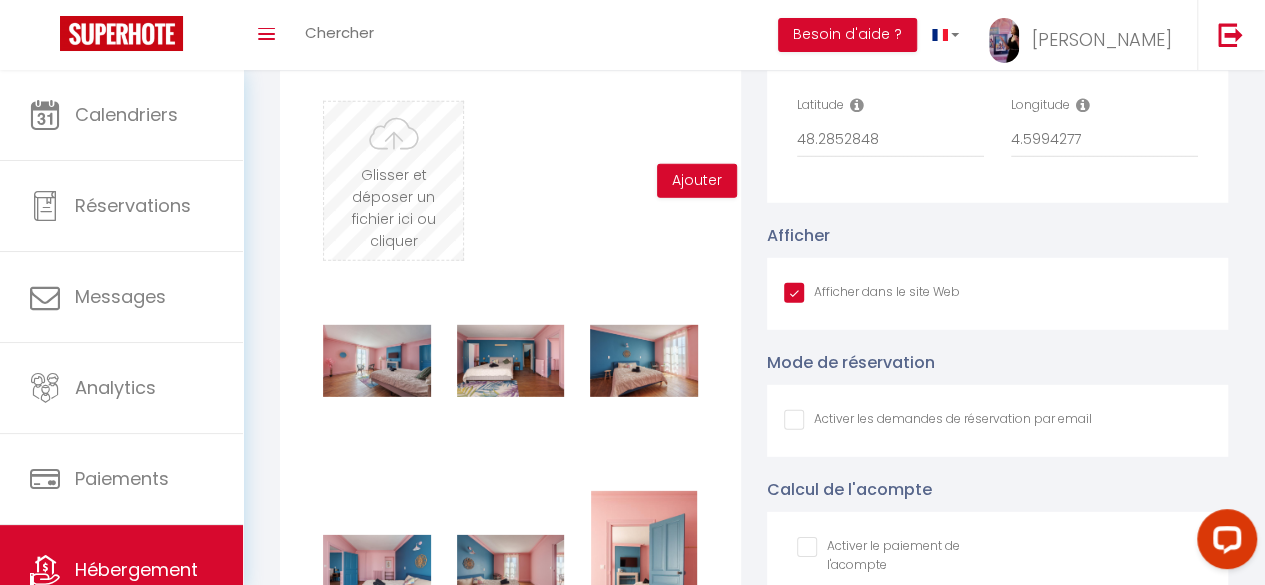 click at bounding box center [393, 181] 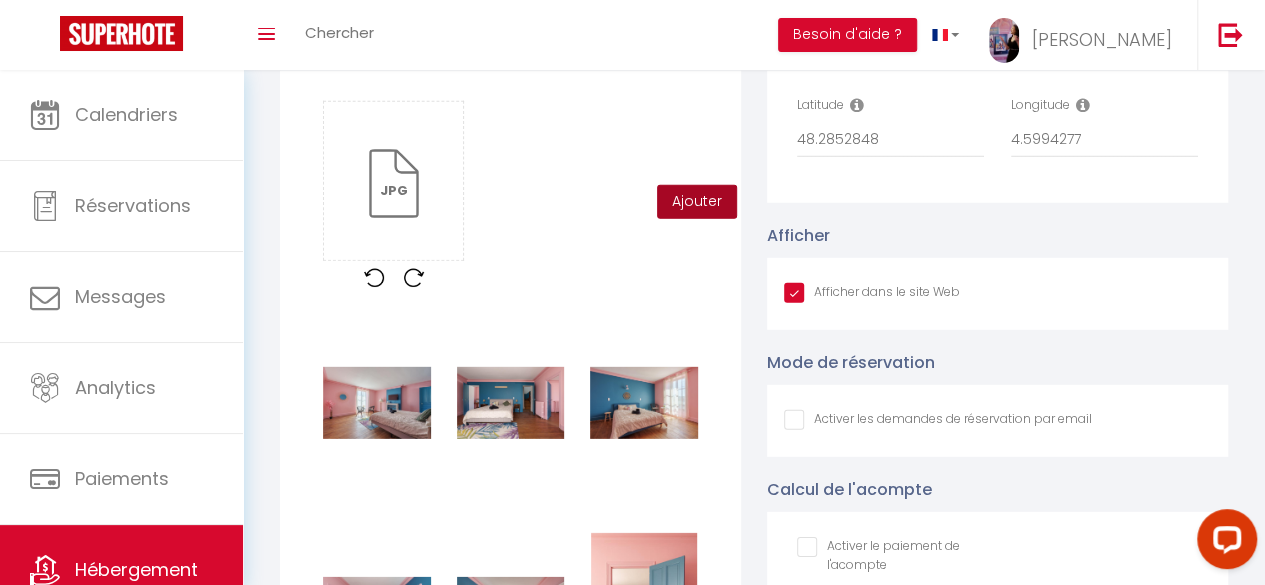 click on "Ajouter" at bounding box center [697, 202] 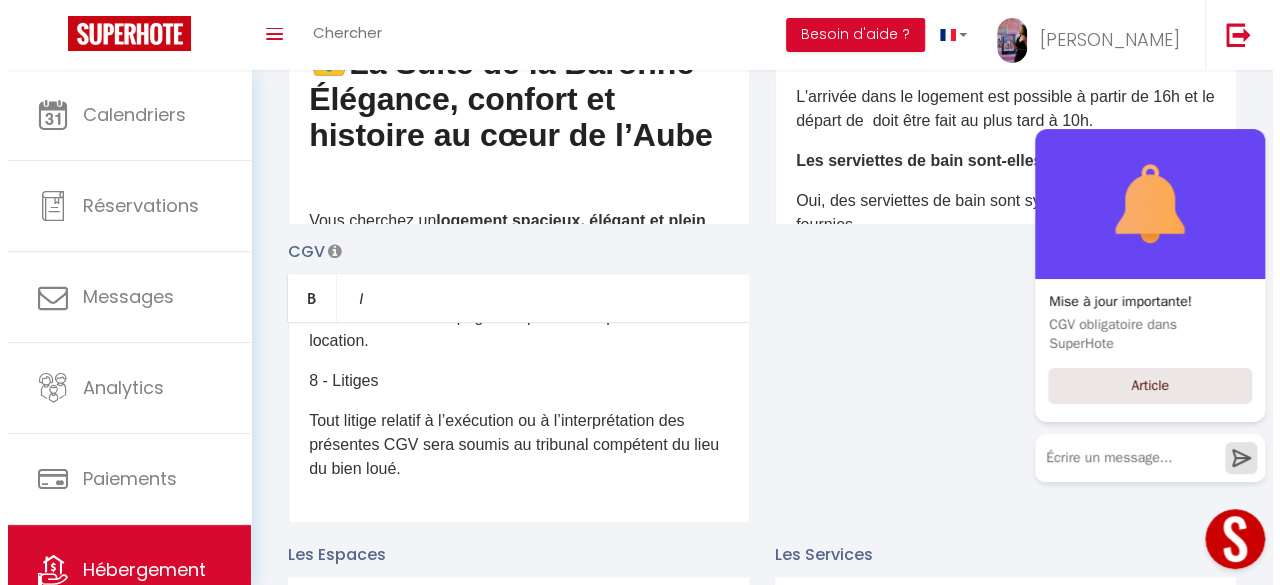 scroll, scrollTop: 0, scrollLeft: 0, axis: both 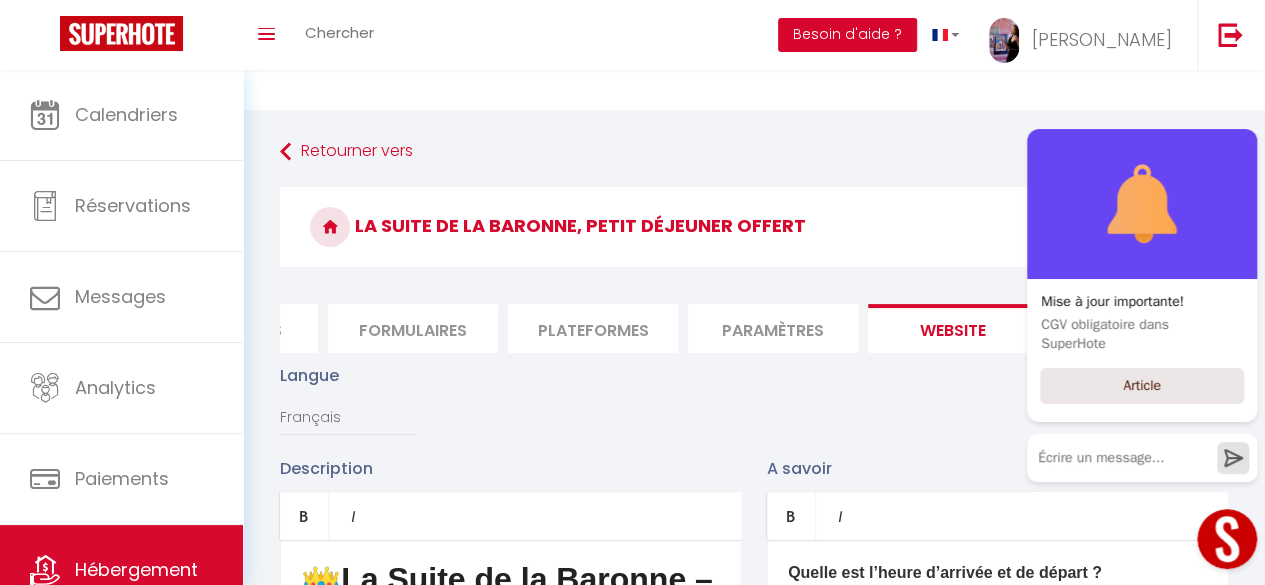 click on "Besoin d'aide ?" at bounding box center [847, 35] 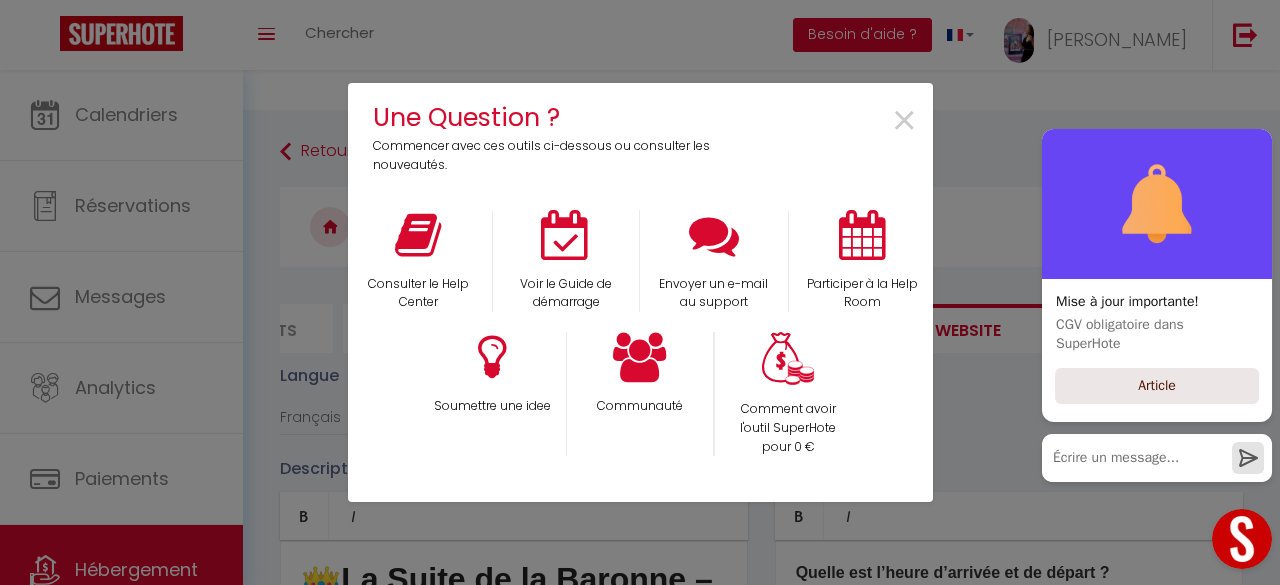 scroll, scrollTop: 0, scrollLeft: 837, axis: horizontal 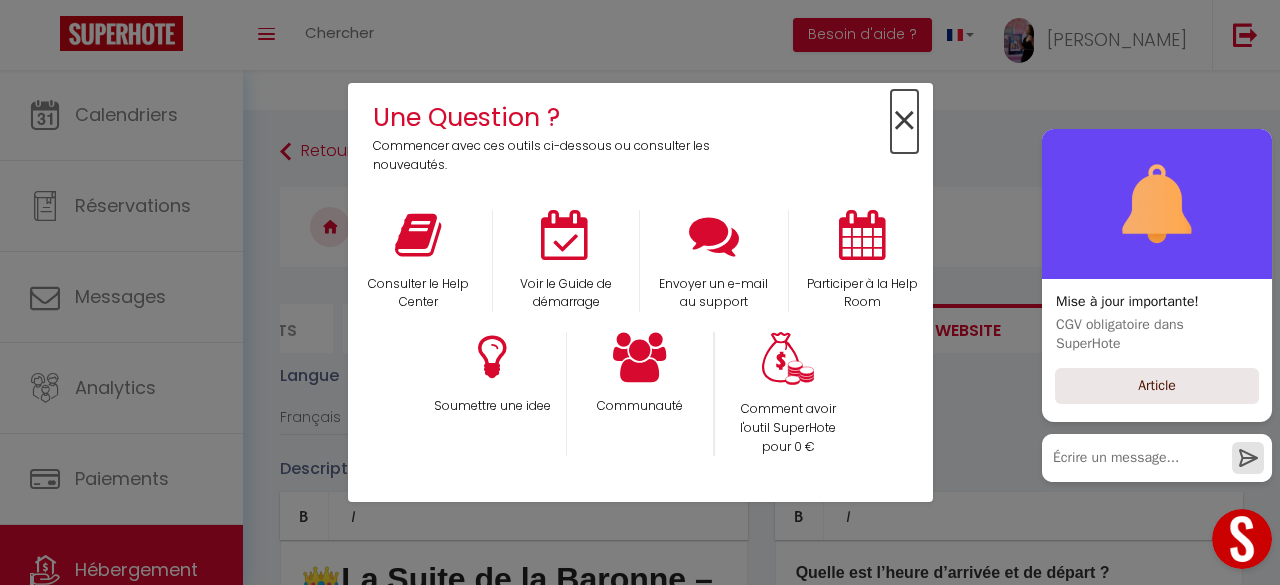 click on "×" at bounding box center (904, 121) 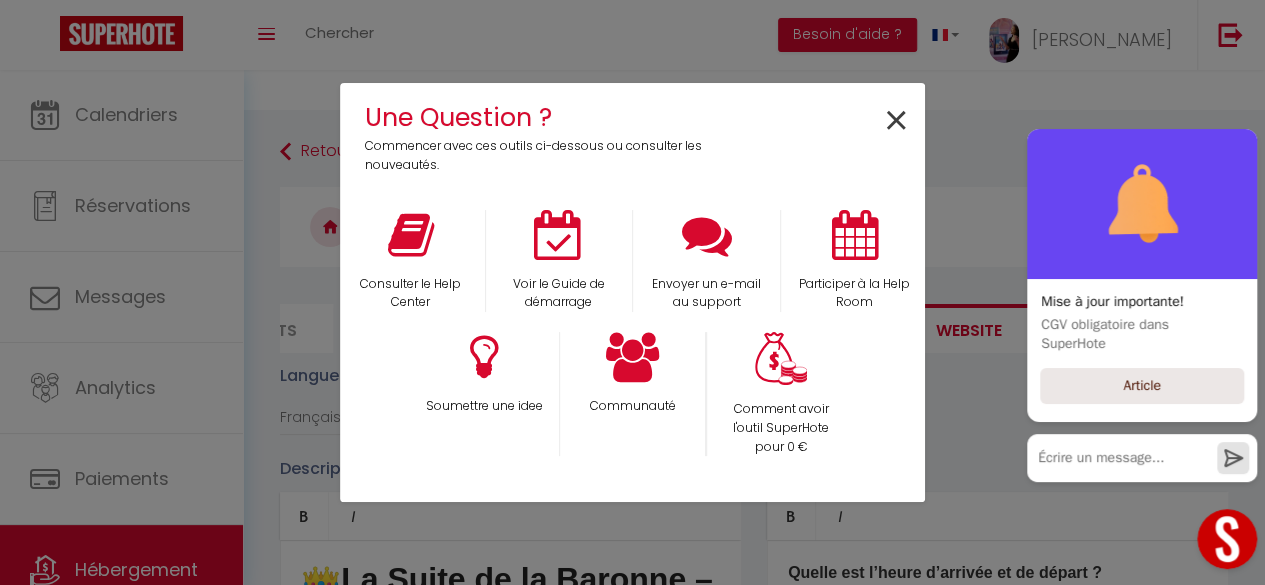 scroll, scrollTop: 917, scrollLeft: 0, axis: vertical 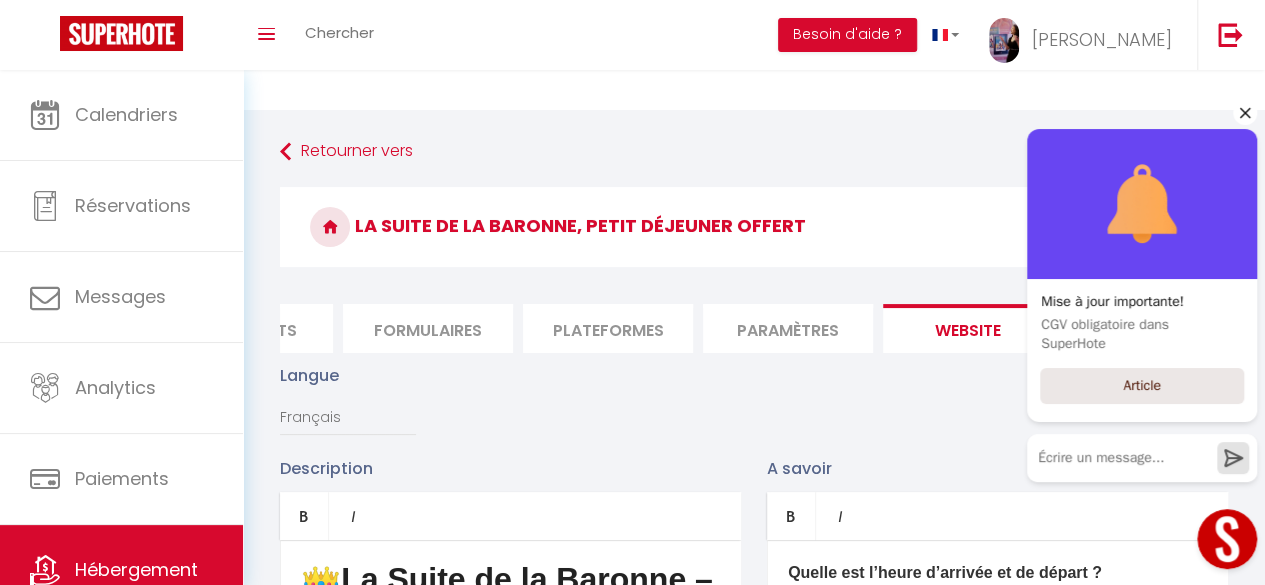 click 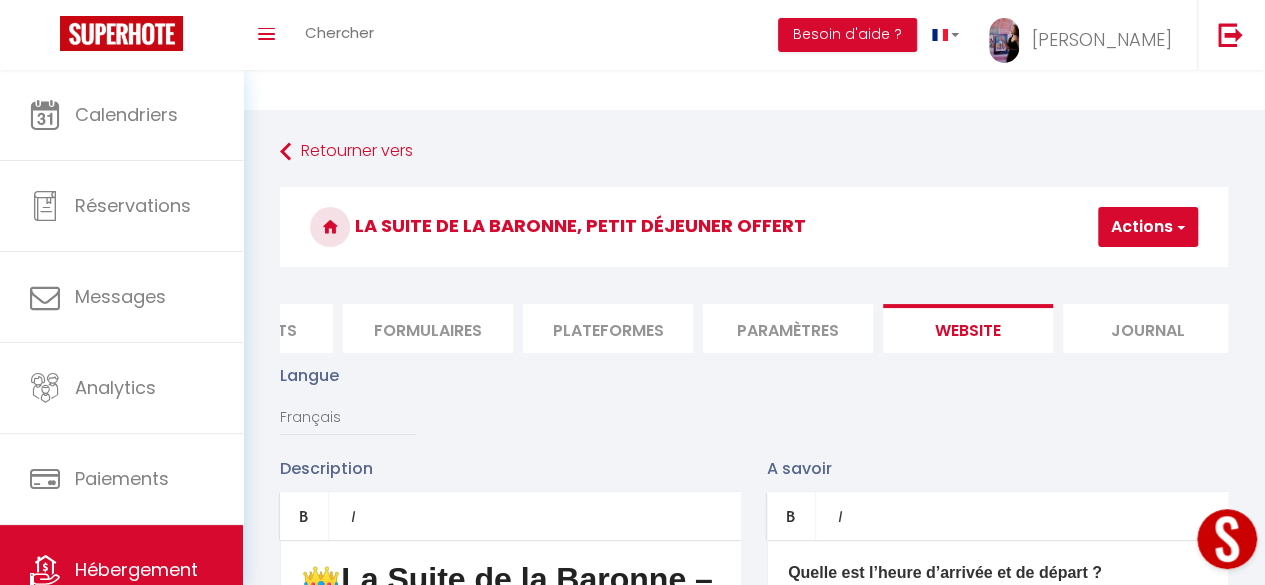 click on "Actions" at bounding box center (1148, 227) 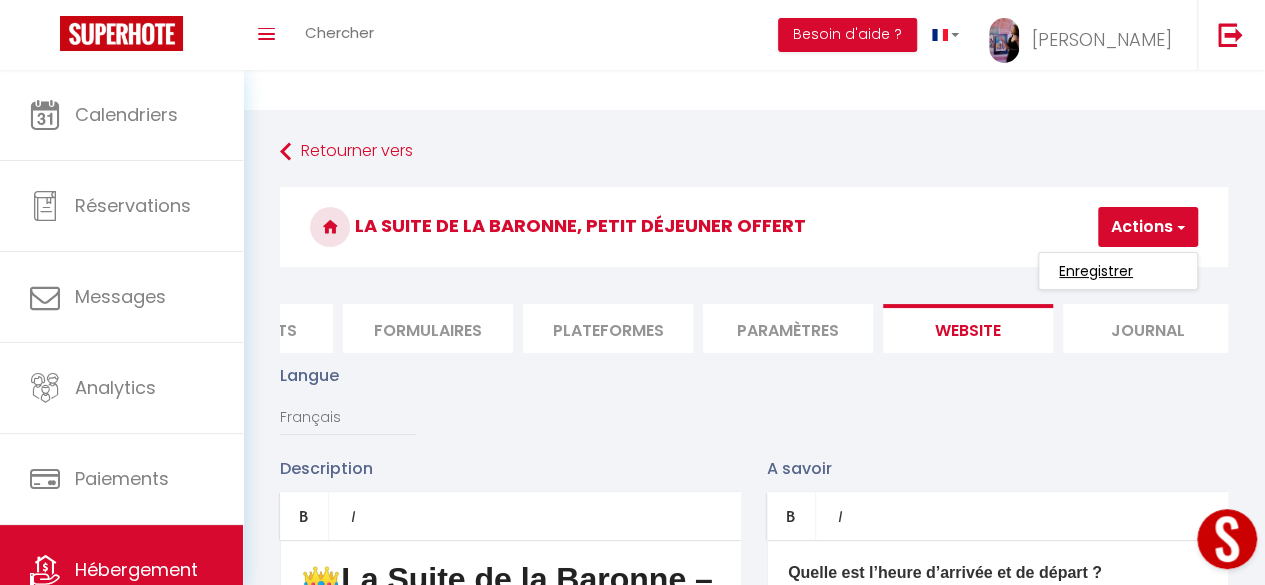 click on "Enregistrer" at bounding box center [1096, 271] 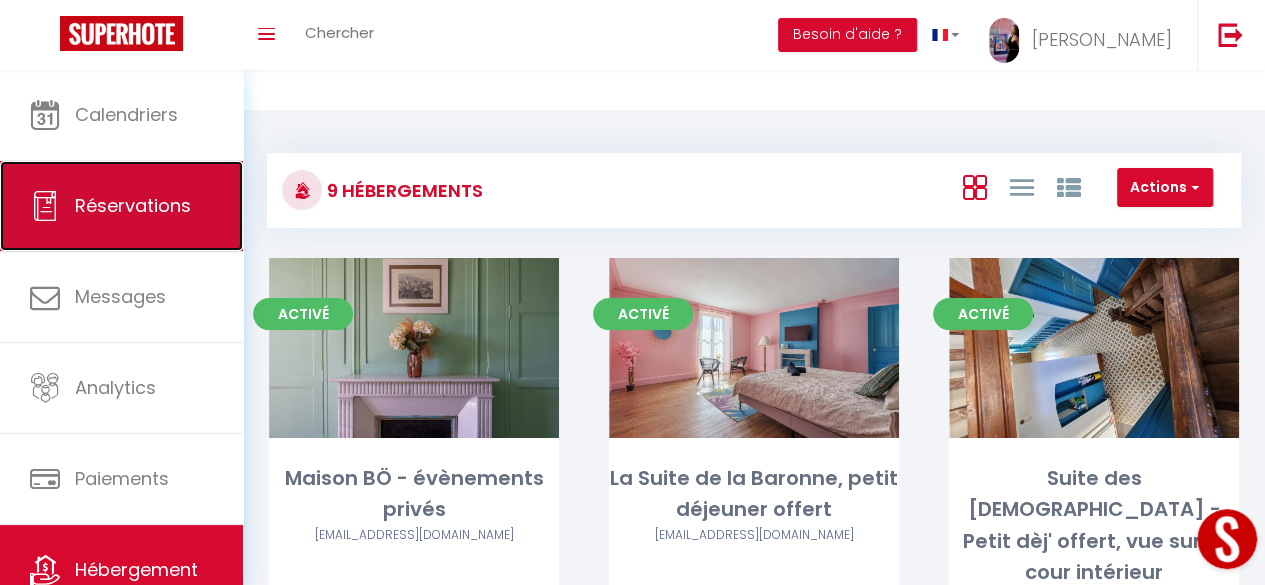 click on "Réservations" at bounding box center (121, 206) 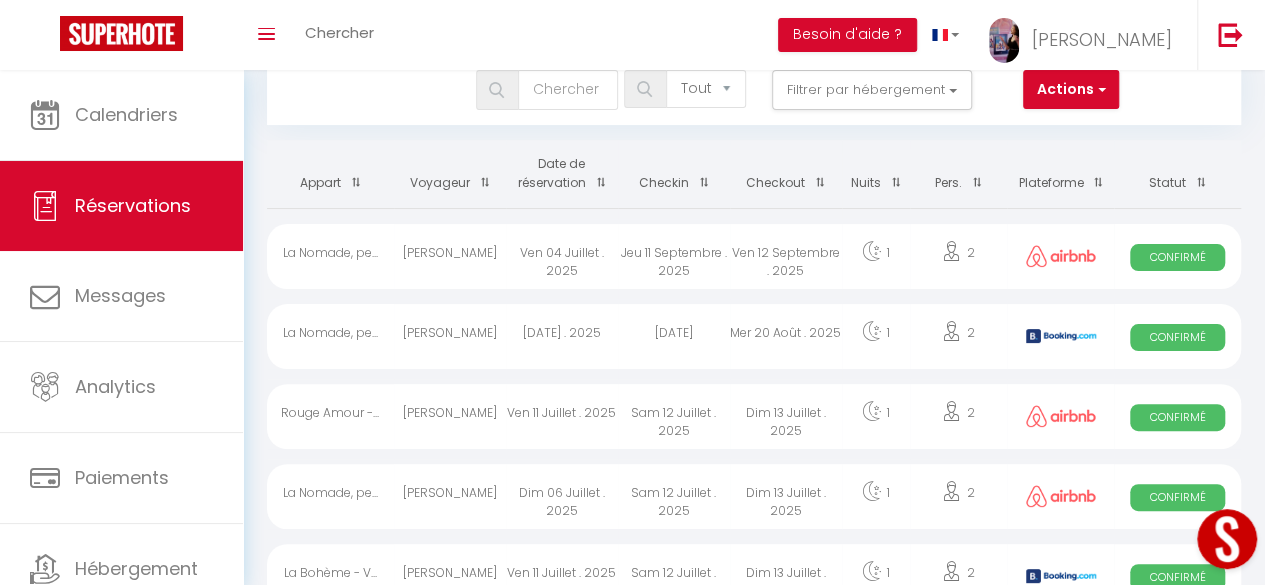 scroll, scrollTop: 238, scrollLeft: 0, axis: vertical 